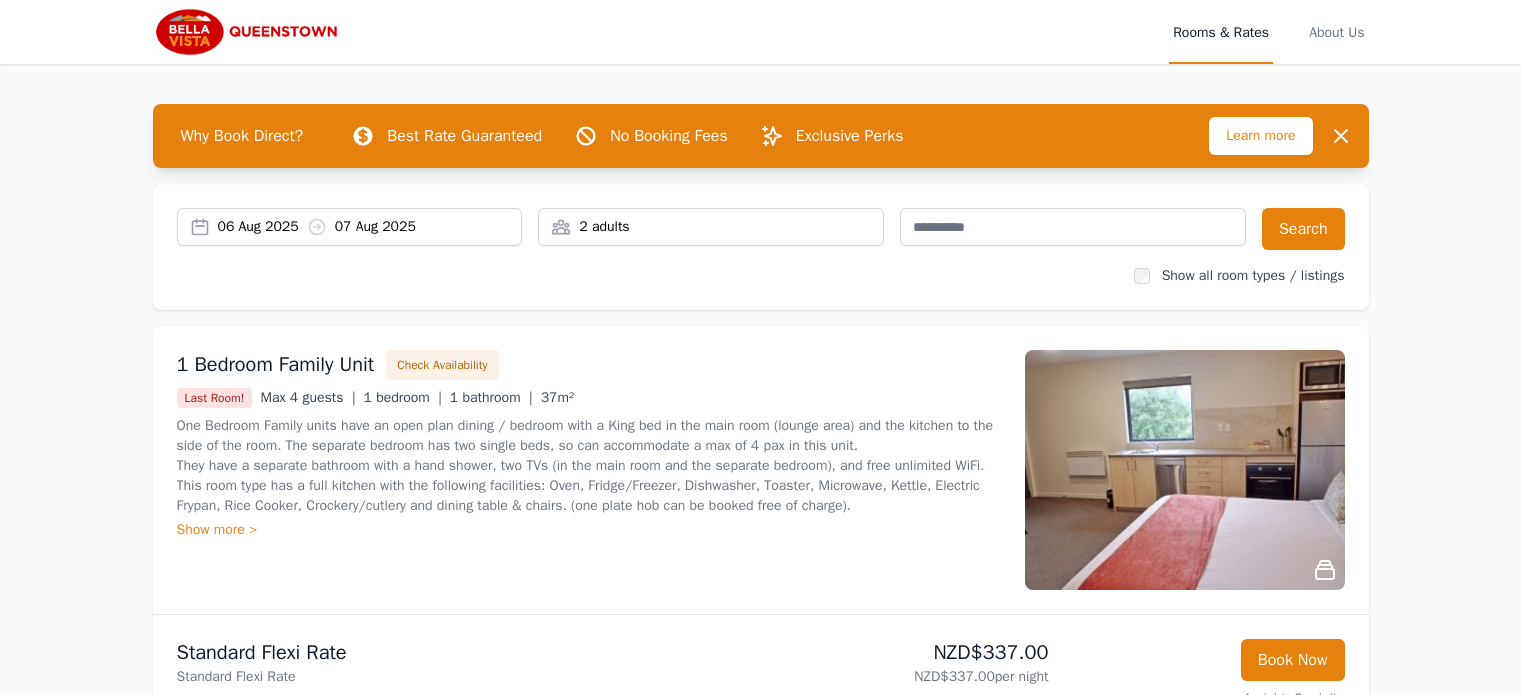 scroll, scrollTop: 0, scrollLeft: 0, axis: both 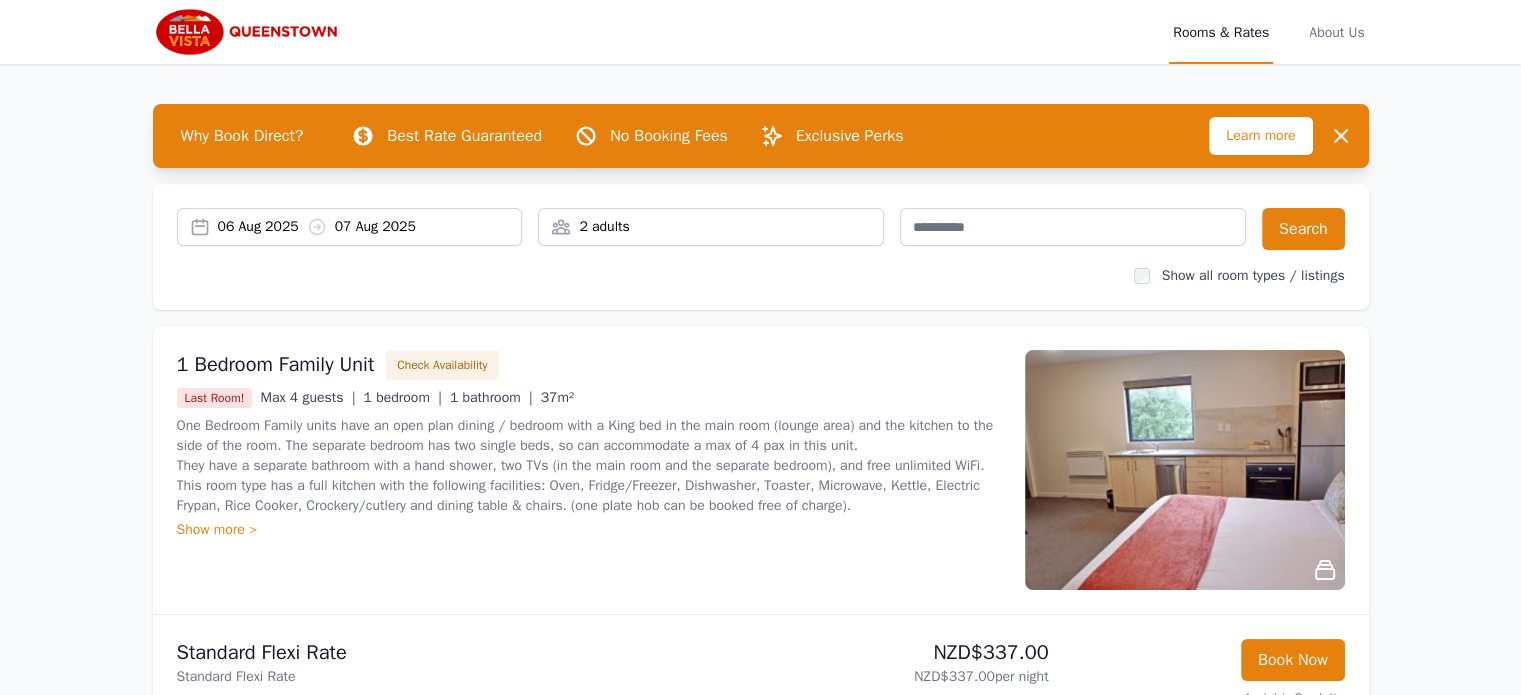 click on "06 Aug 2025 07 Aug 2025" at bounding box center (370, 227) 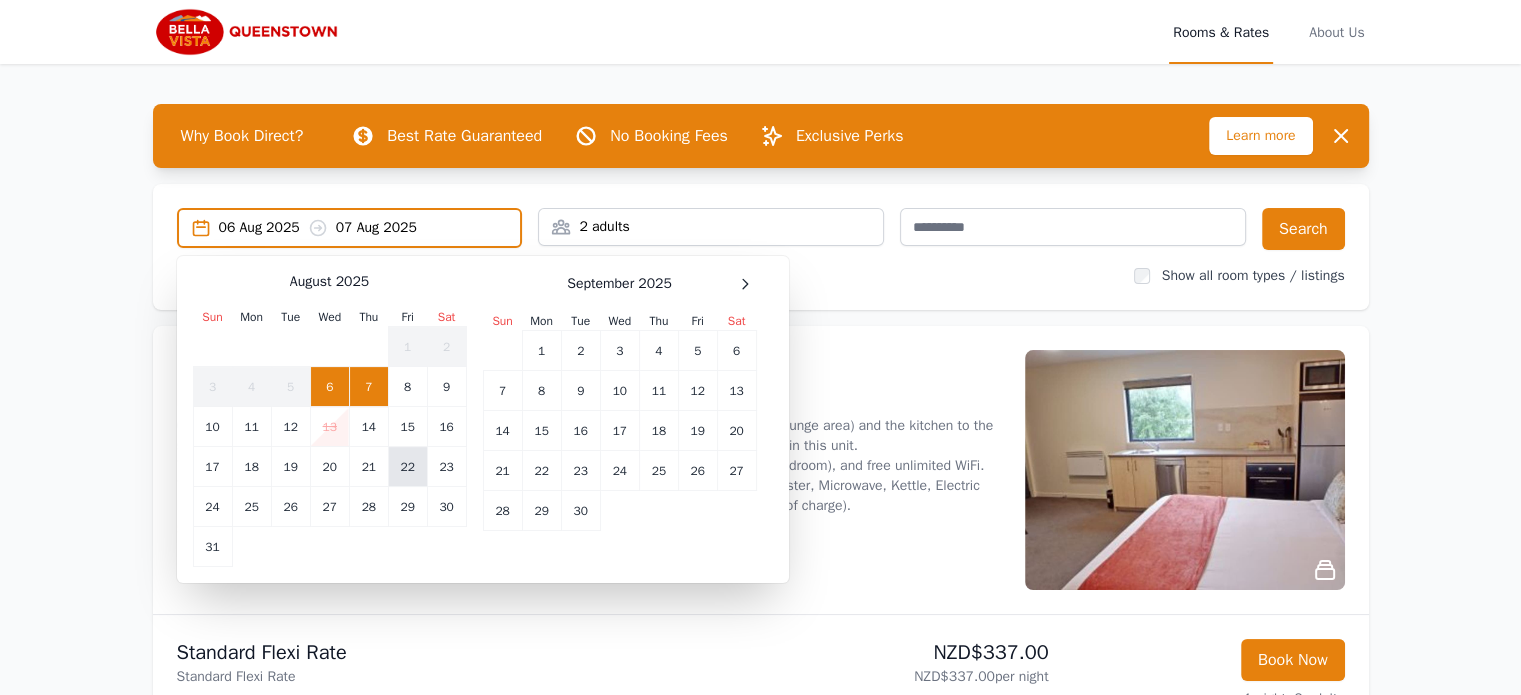 click on "22" at bounding box center (407, 467) 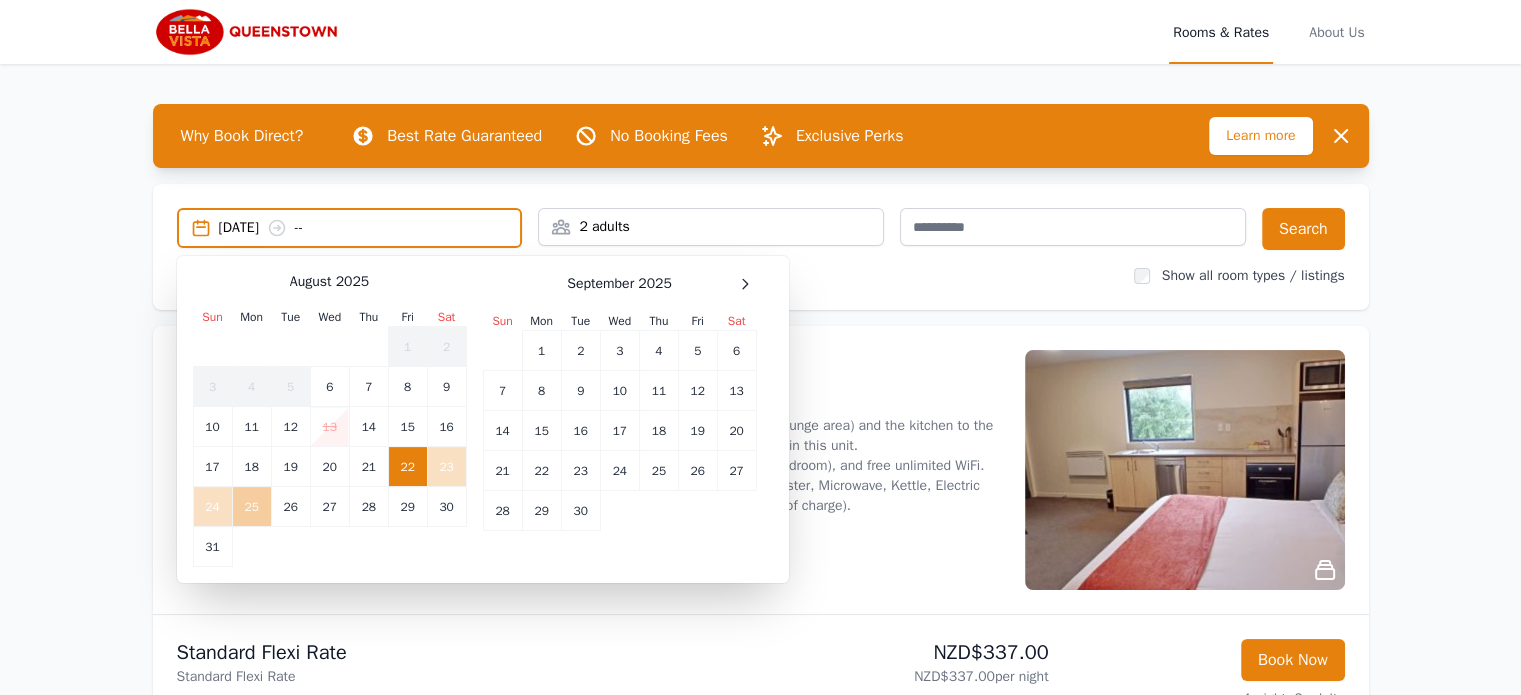 click on "25" at bounding box center [251, 507] 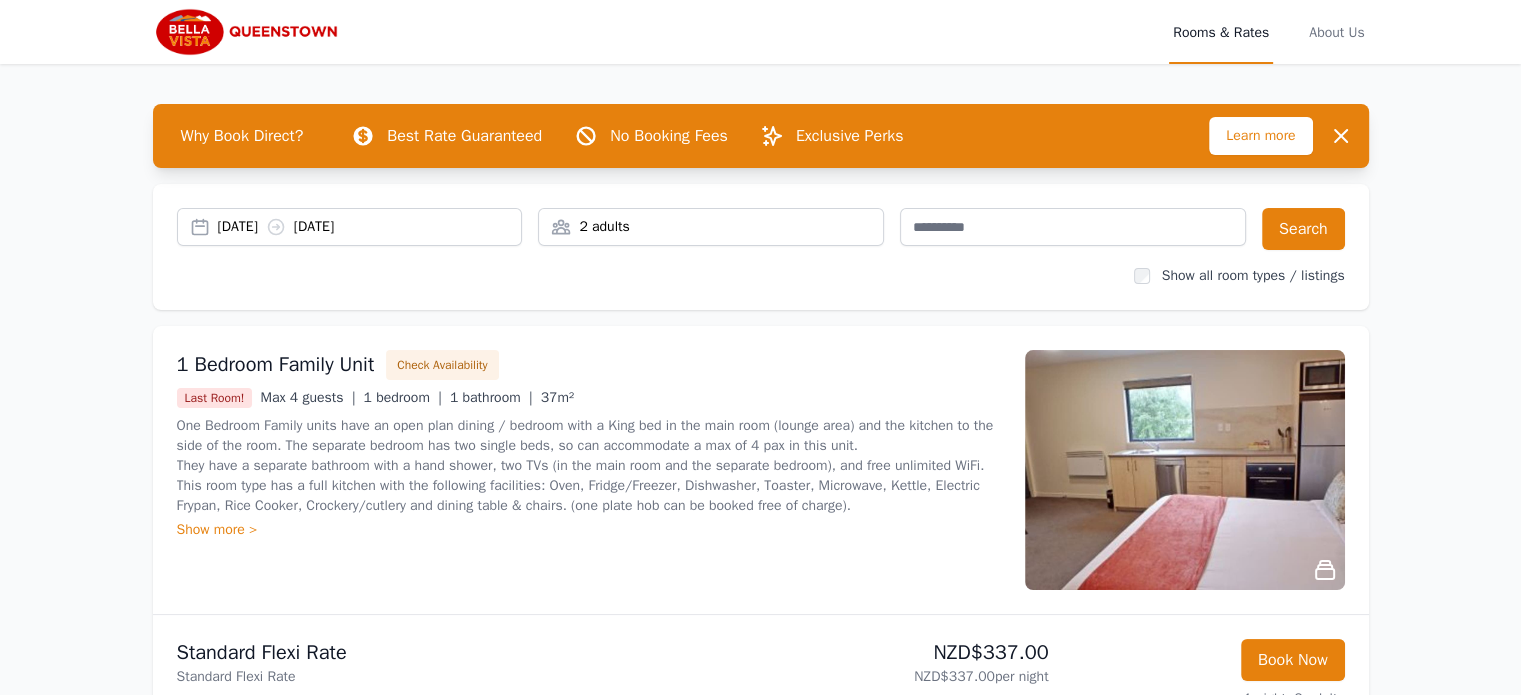 click on "2 adults" at bounding box center [711, 227] 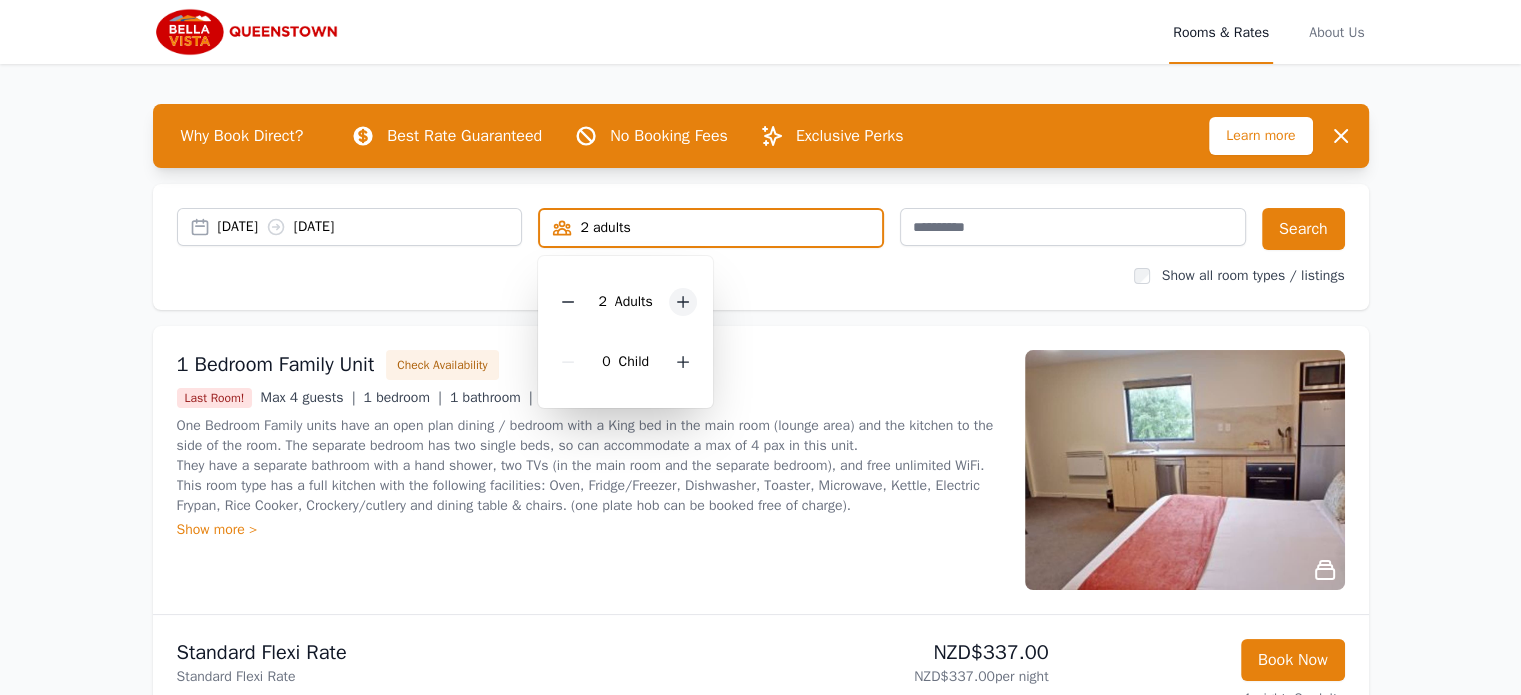 click at bounding box center (683, 302) 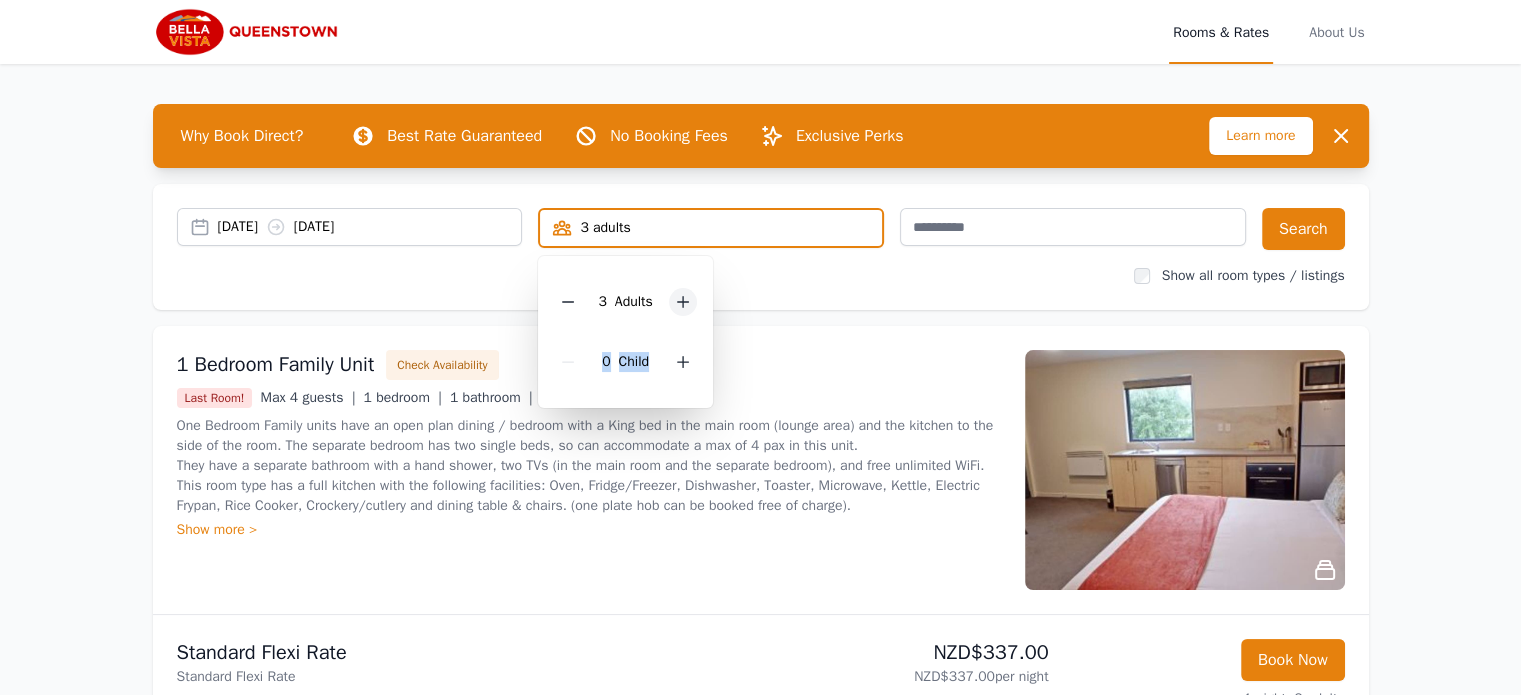 click at bounding box center [683, 302] 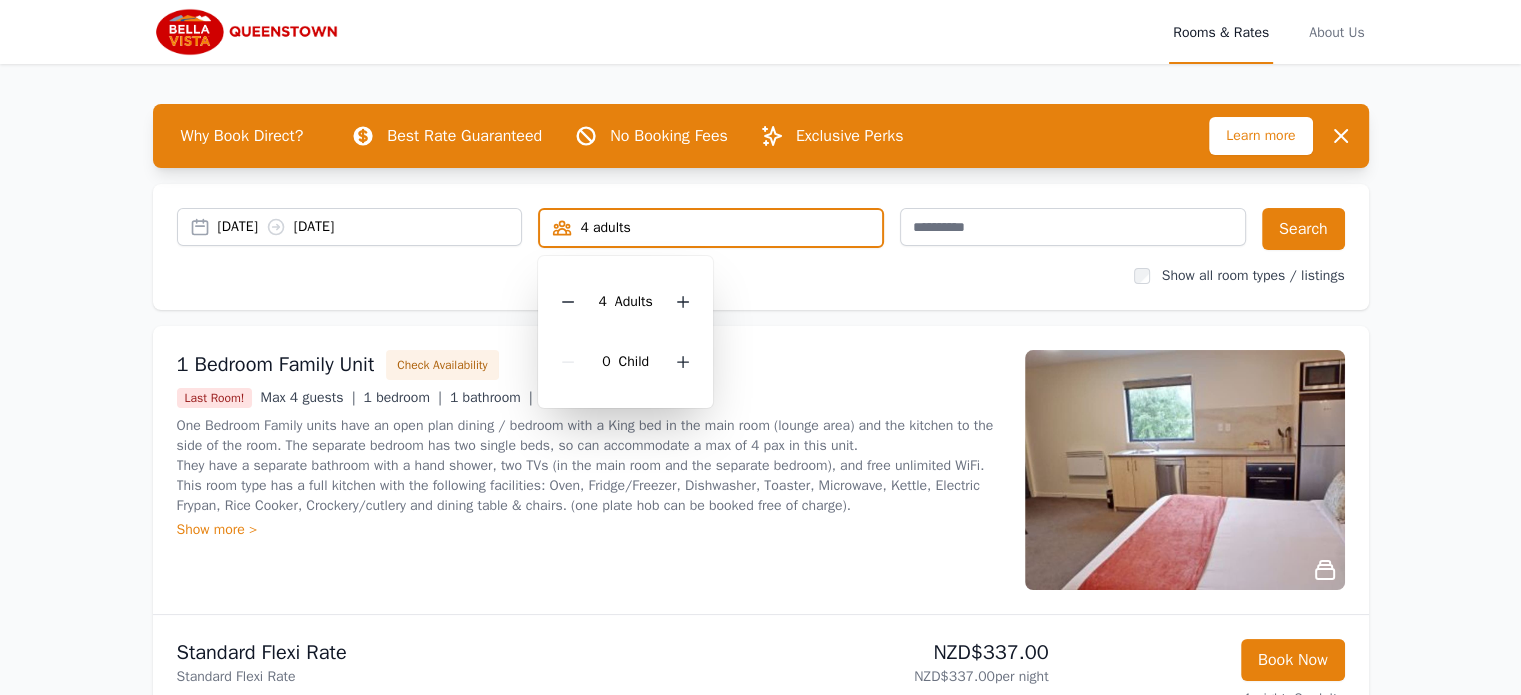 click on "Show all room types / listings" at bounding box center [761, 276] 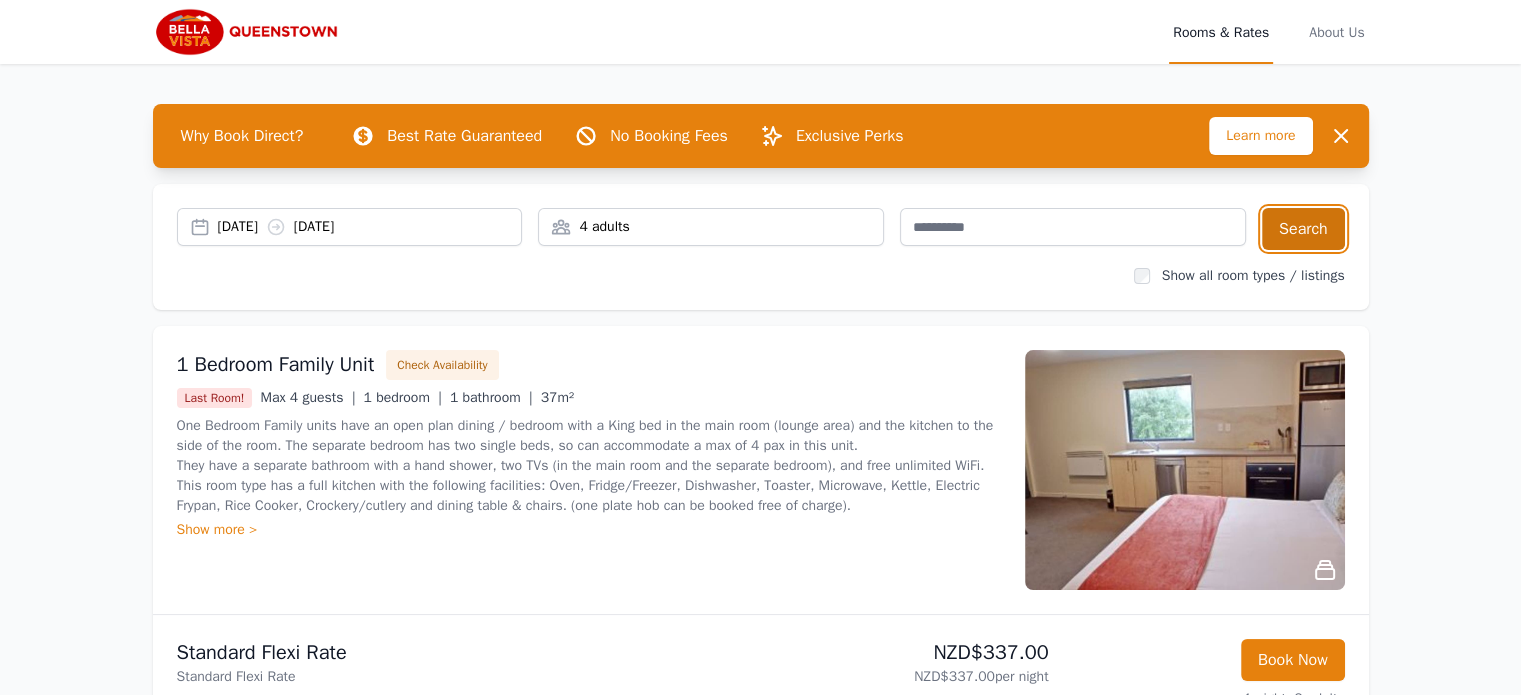 click on "Search" at bounding box center (1303, 229) 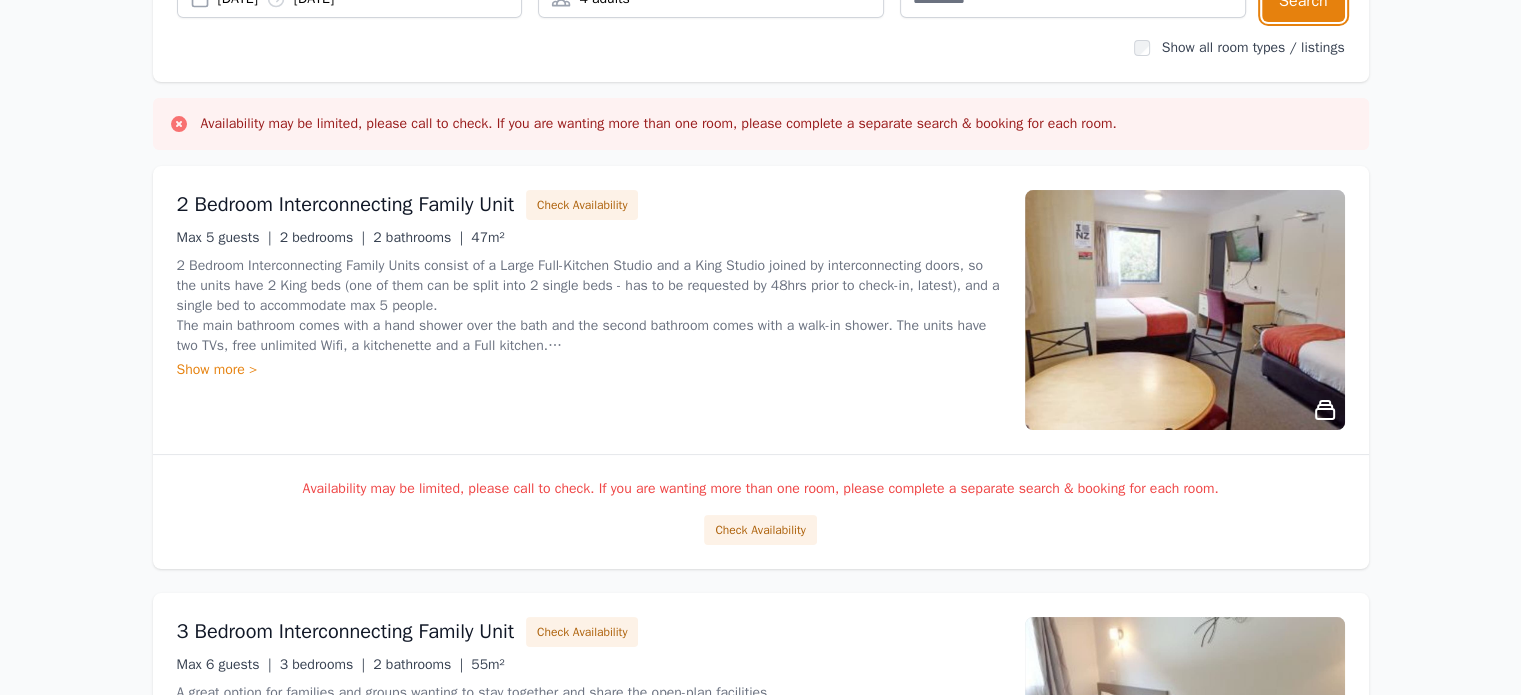 scroll, scrollTop: 228, scrollLeft: 0, axis: vertical 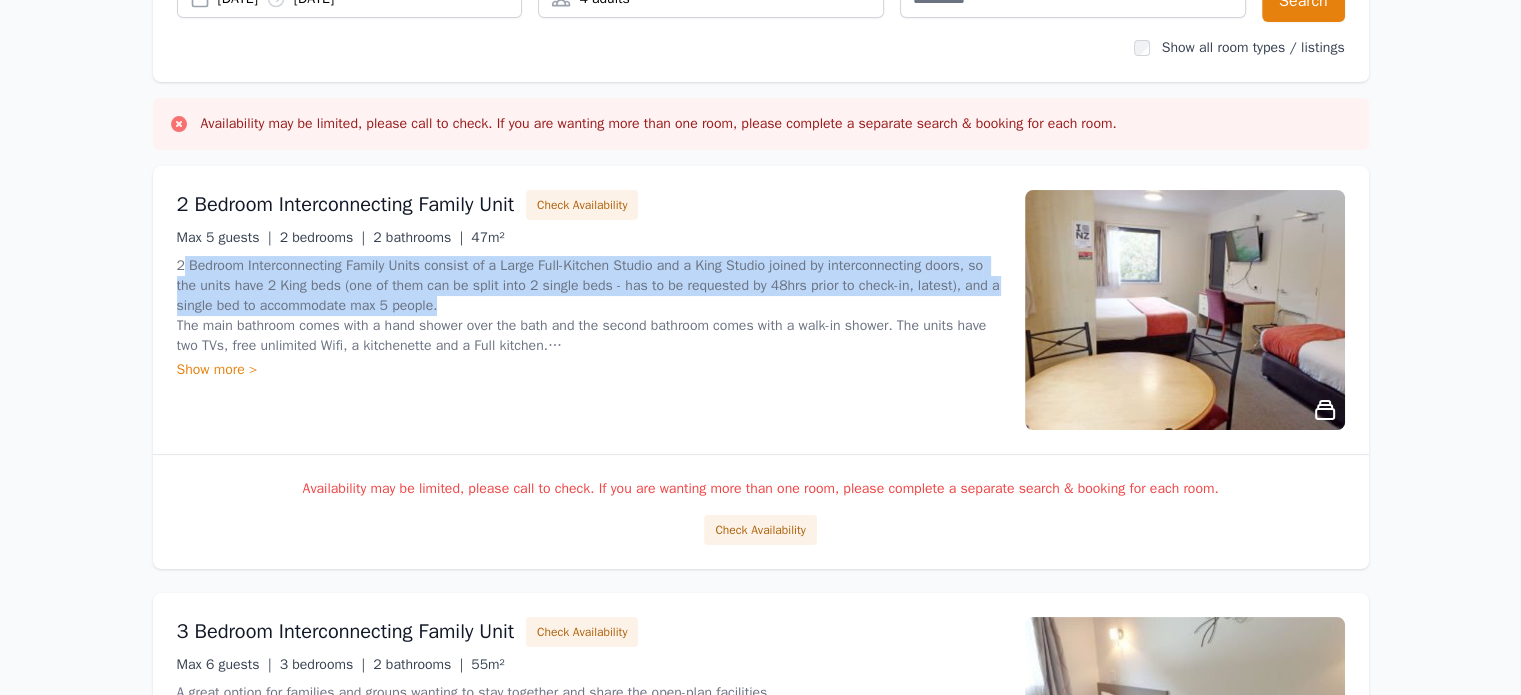 drag, startPoint x: 180, startPoint y: 265, endPoint x: 548, endPoint y: 311, distance: 370.86386 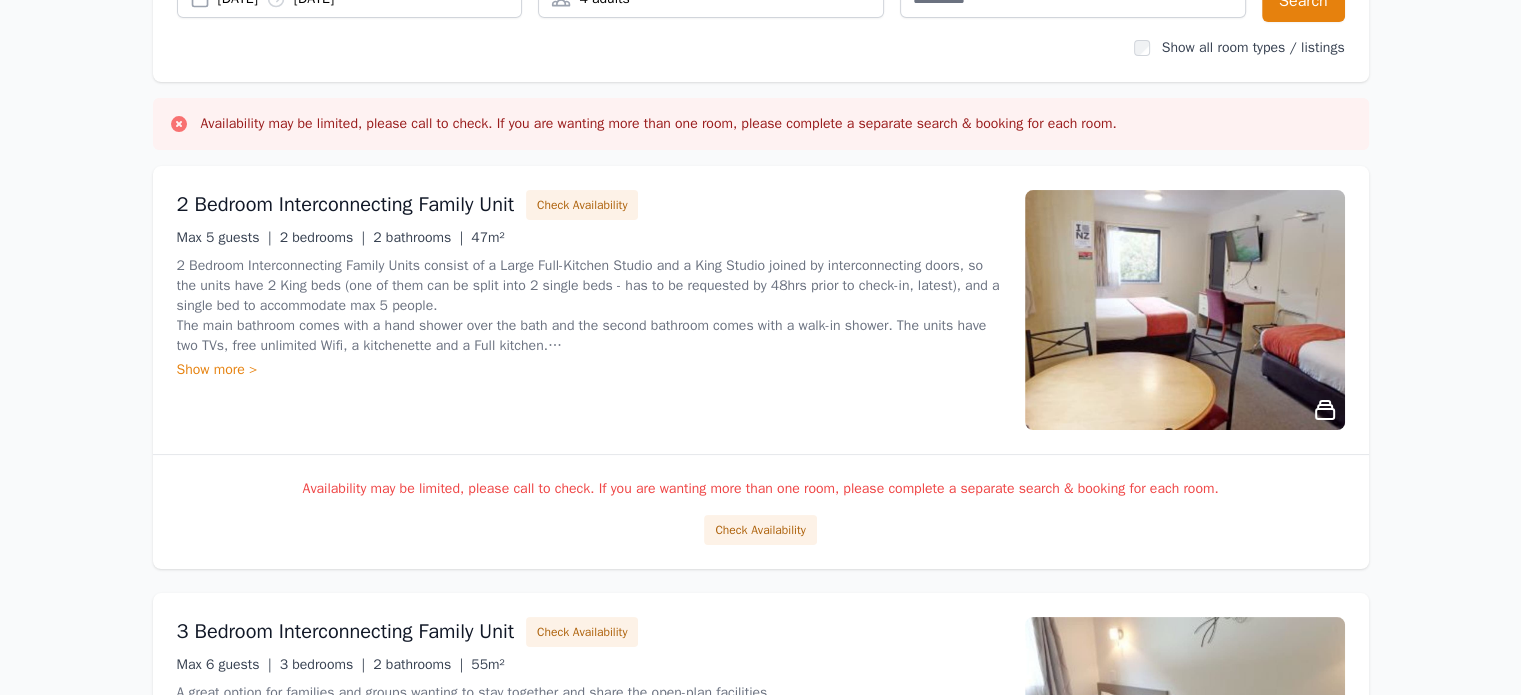 click on "Show more >" at bounding box center (589, 370) 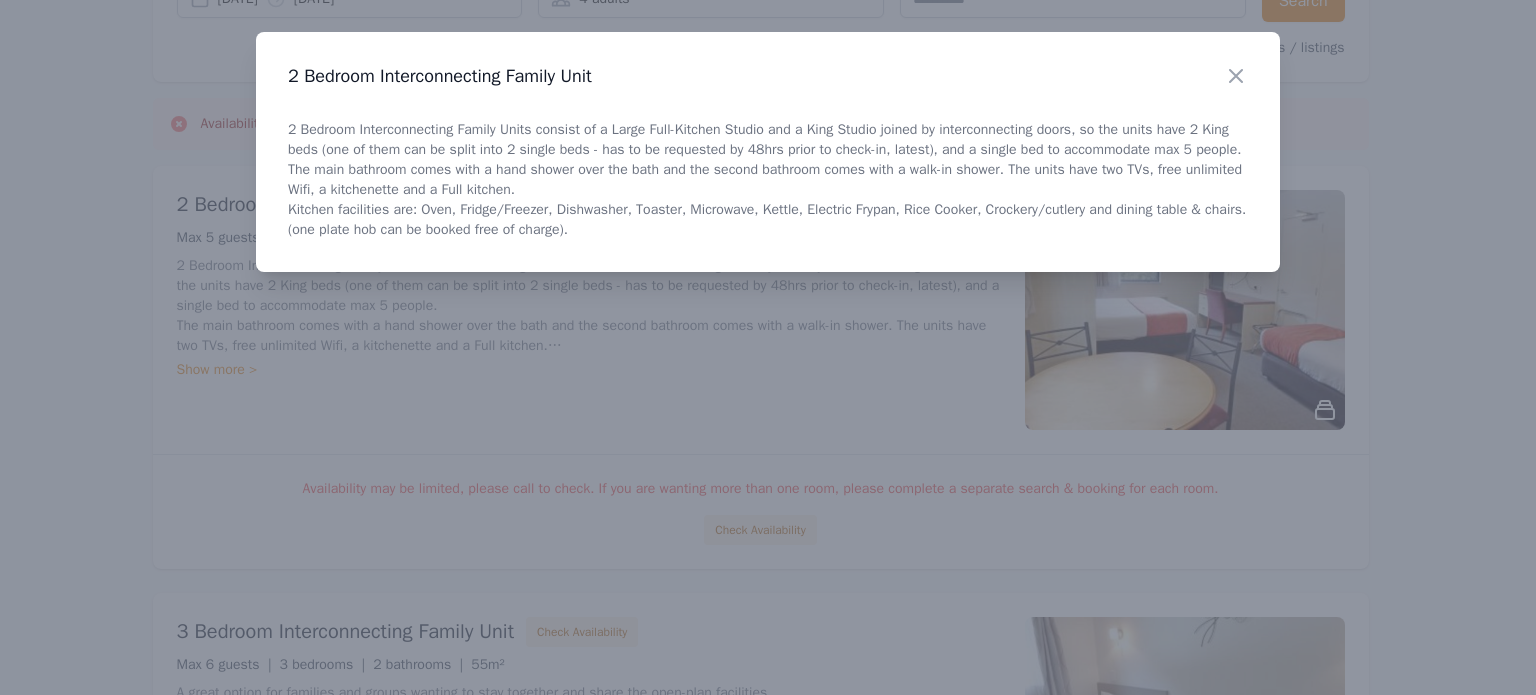 click on "Close" at bounding box center [1252, 63] 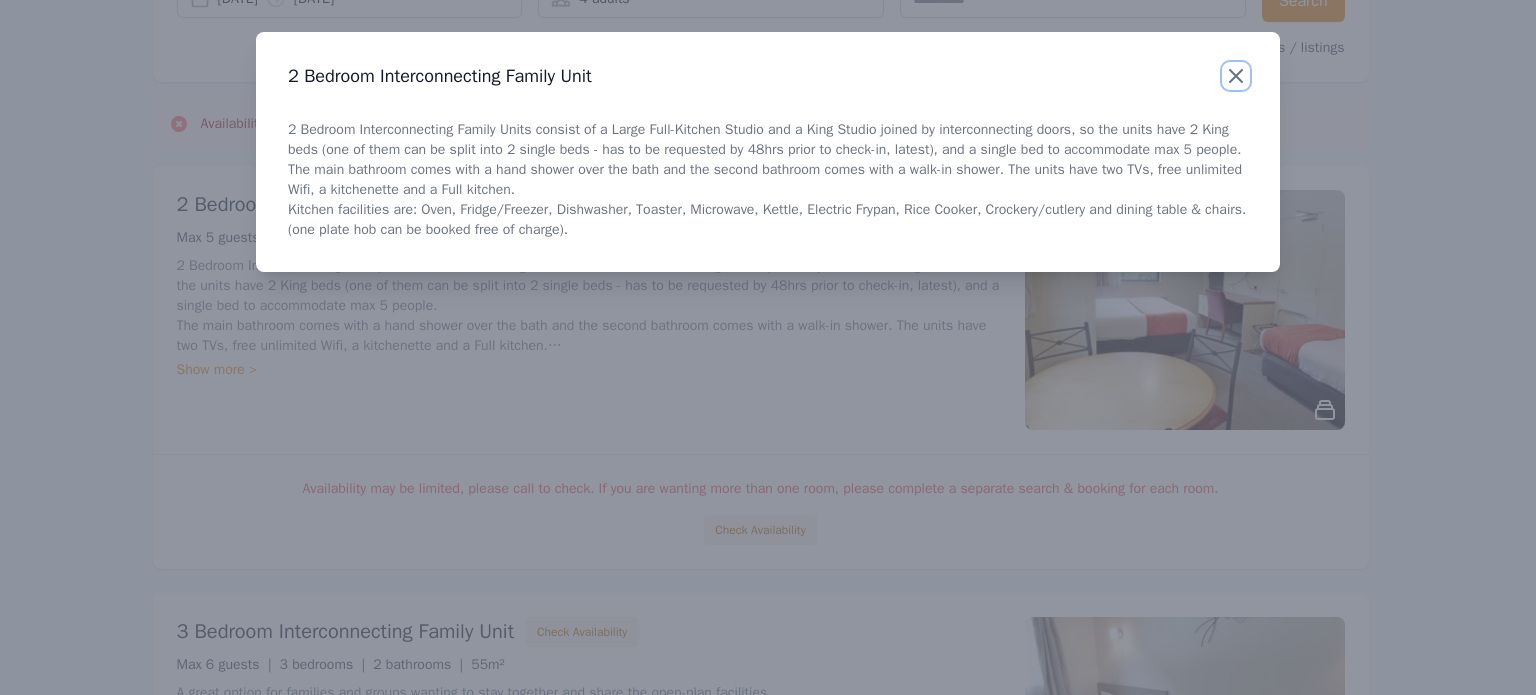 click 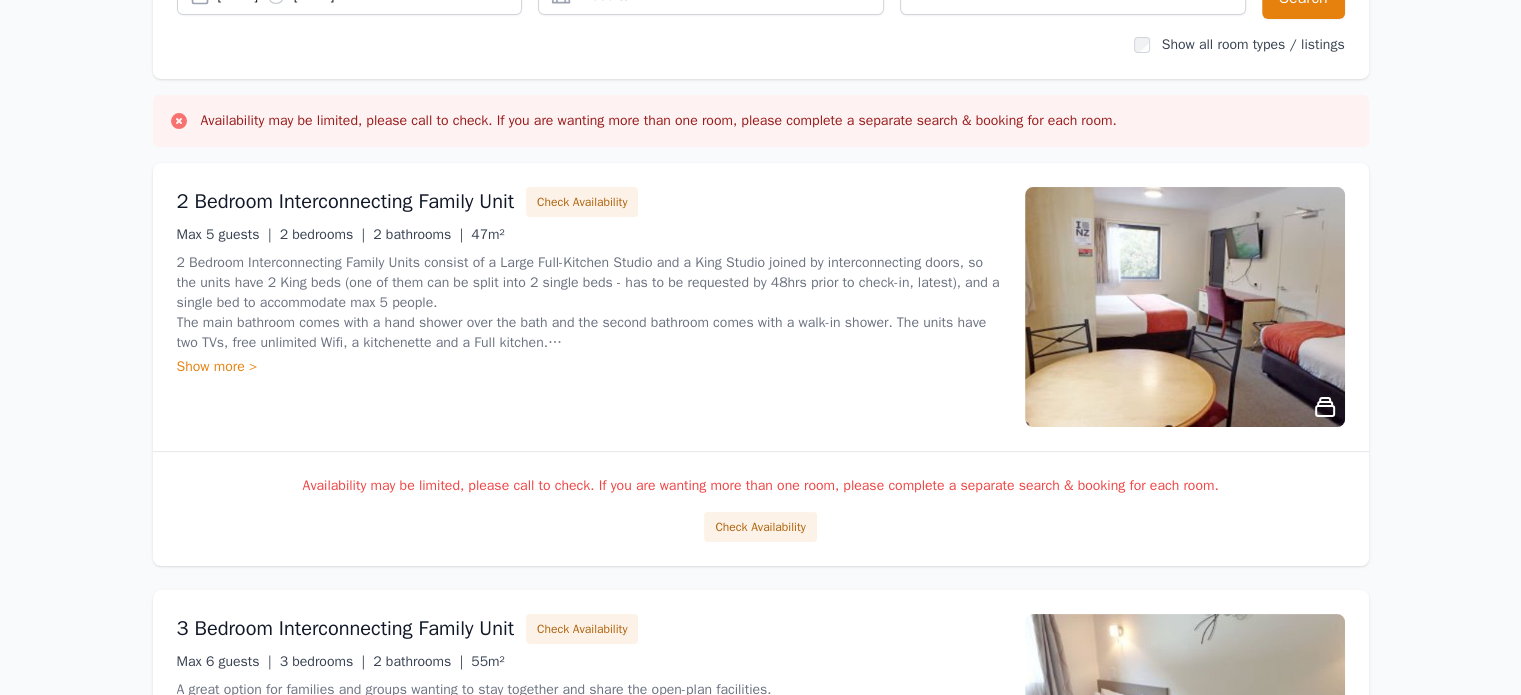 scroll, scrollTop: 0, scrollLeft: 0, axis: both 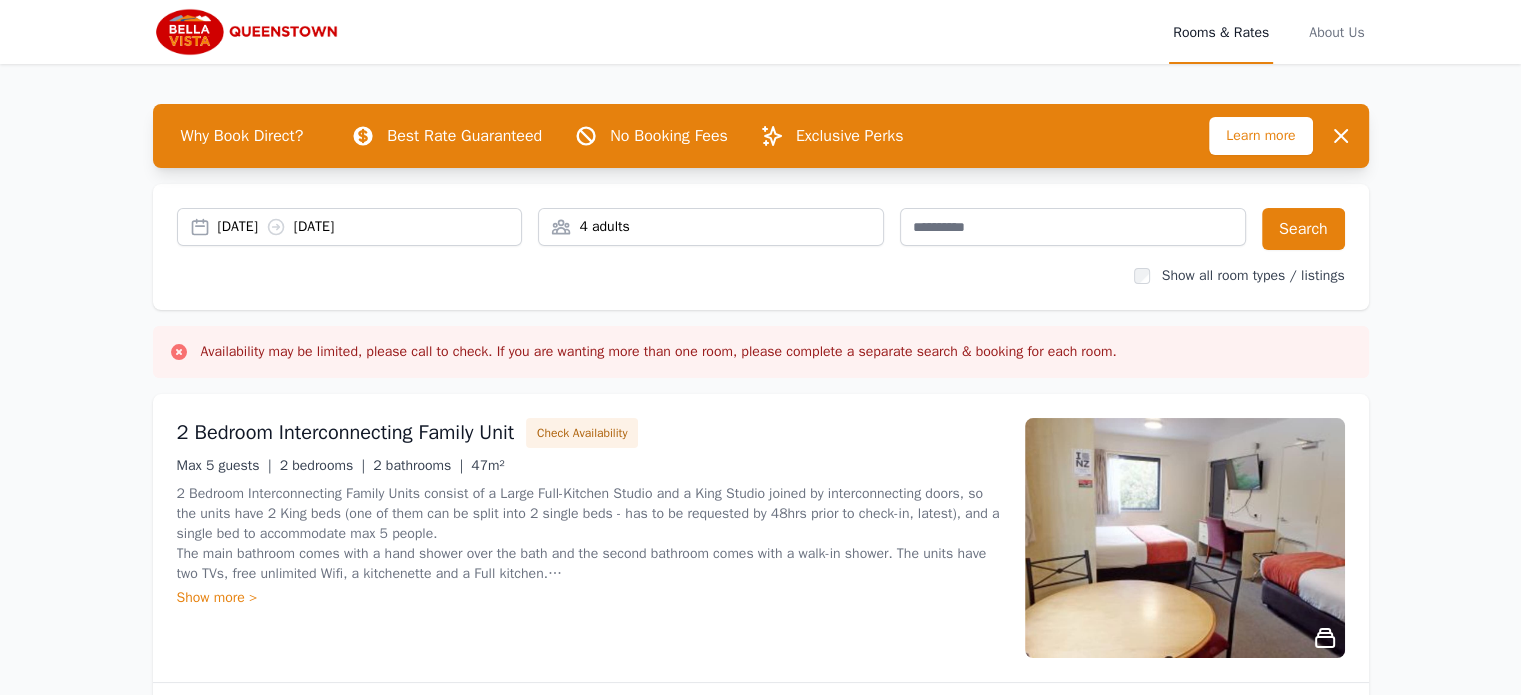 click on "[DATE] [DATE]" at bounding box center (370, 227) 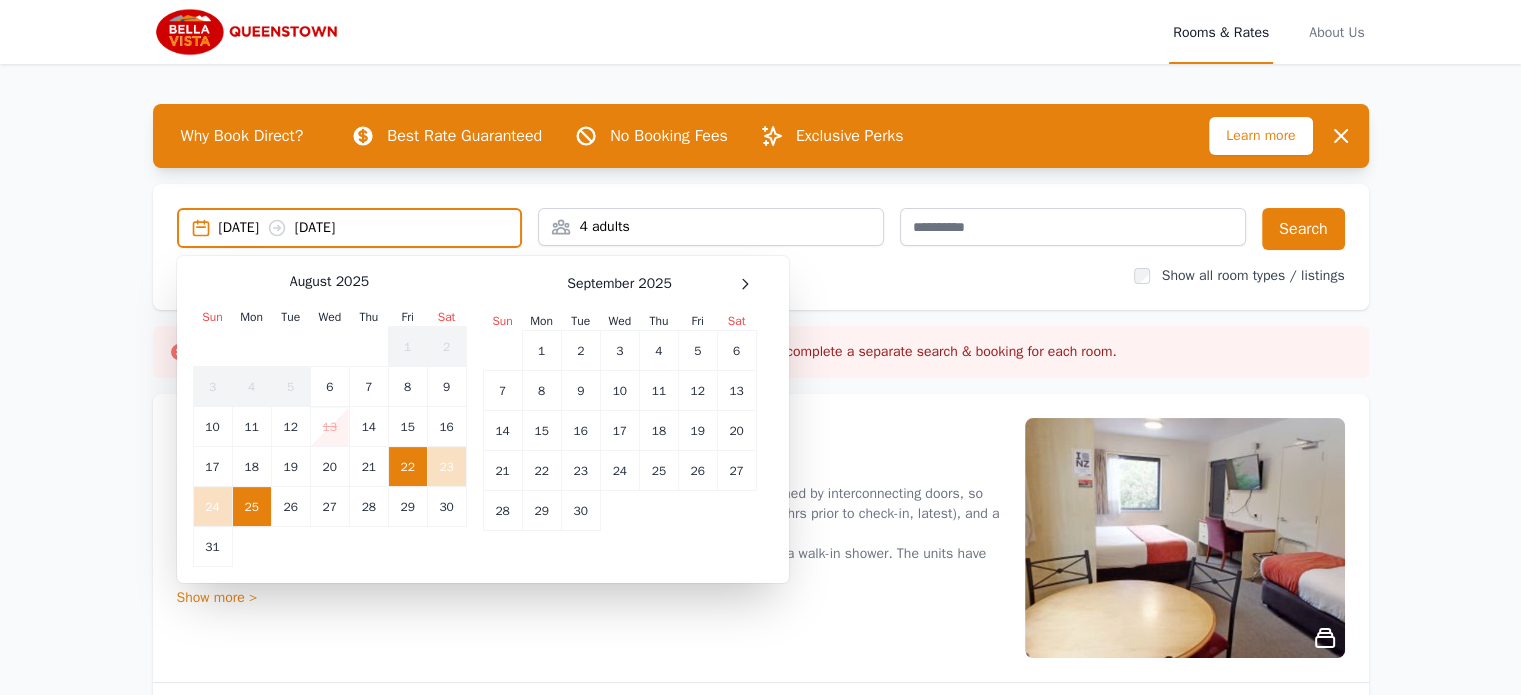 click on "September 2025" at bounding box center [620, 284] 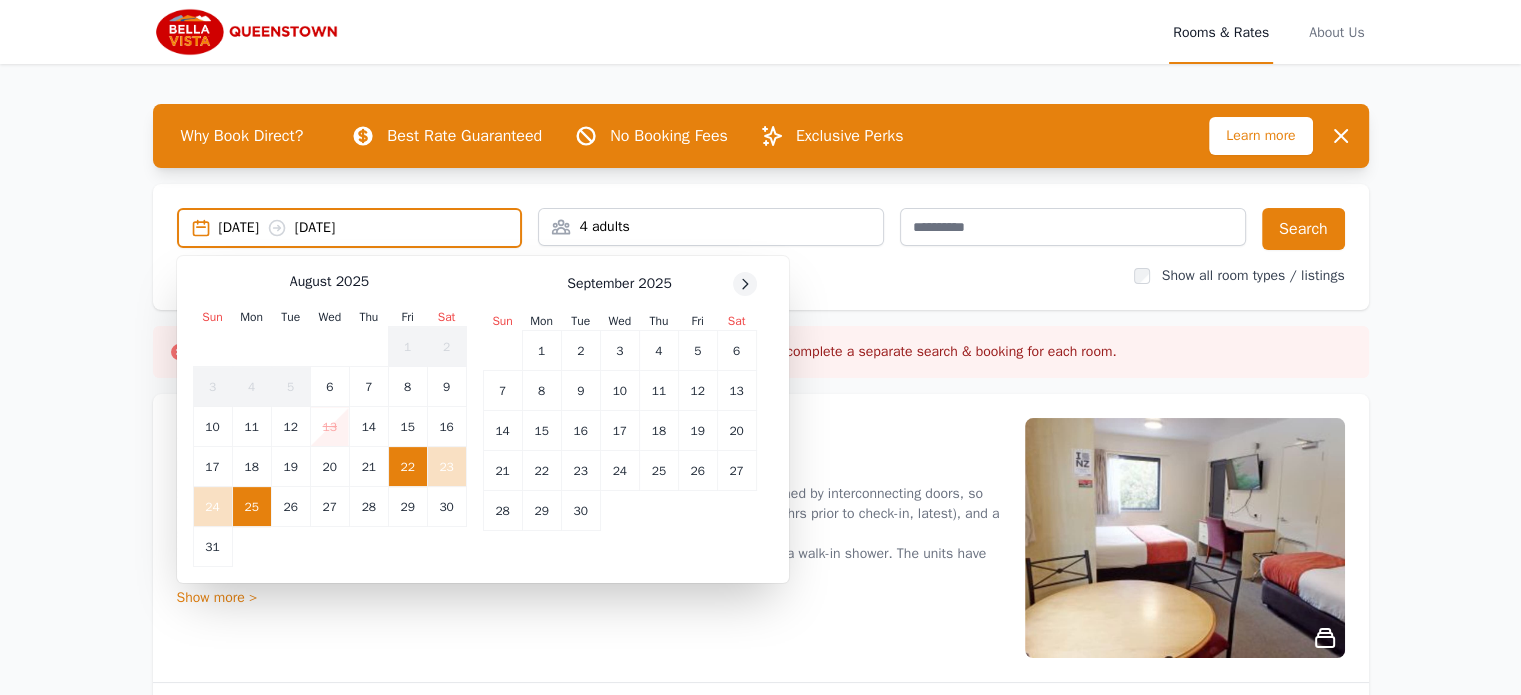 click 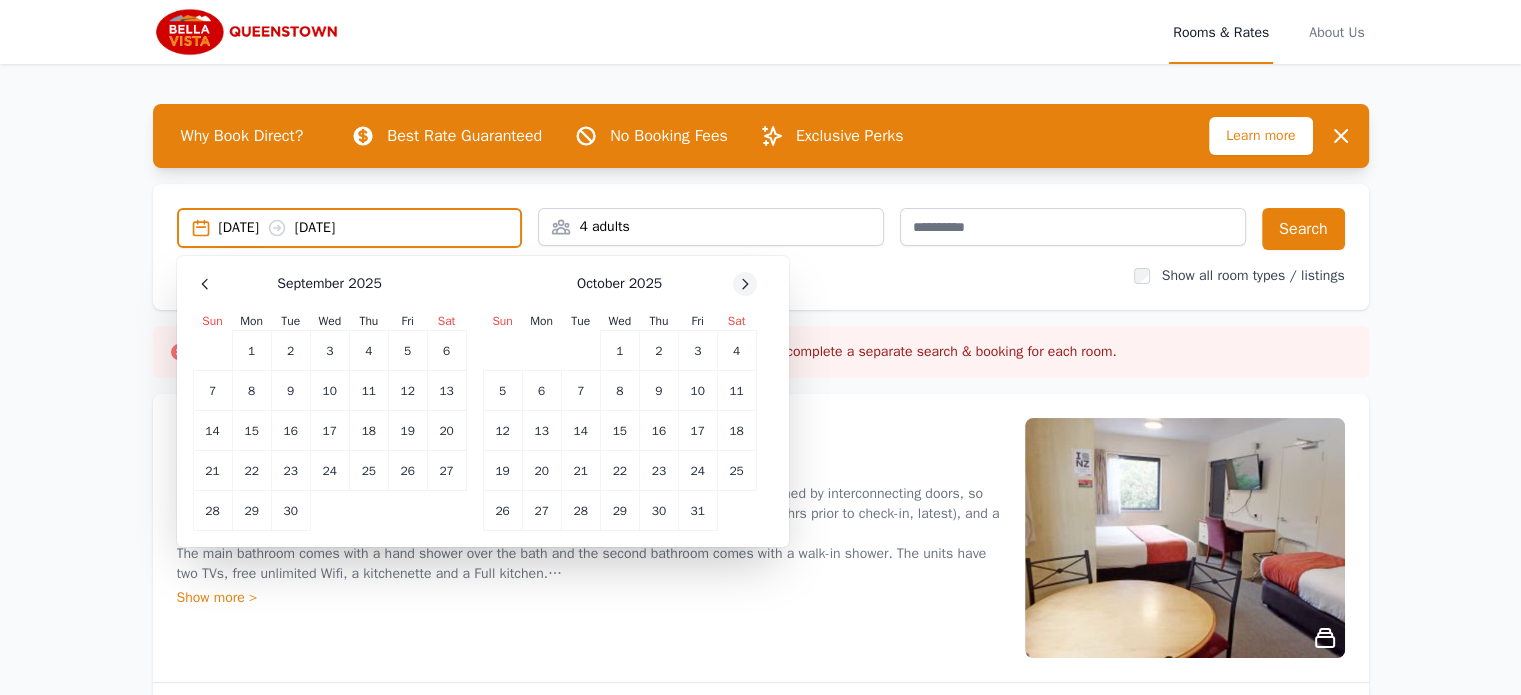 click 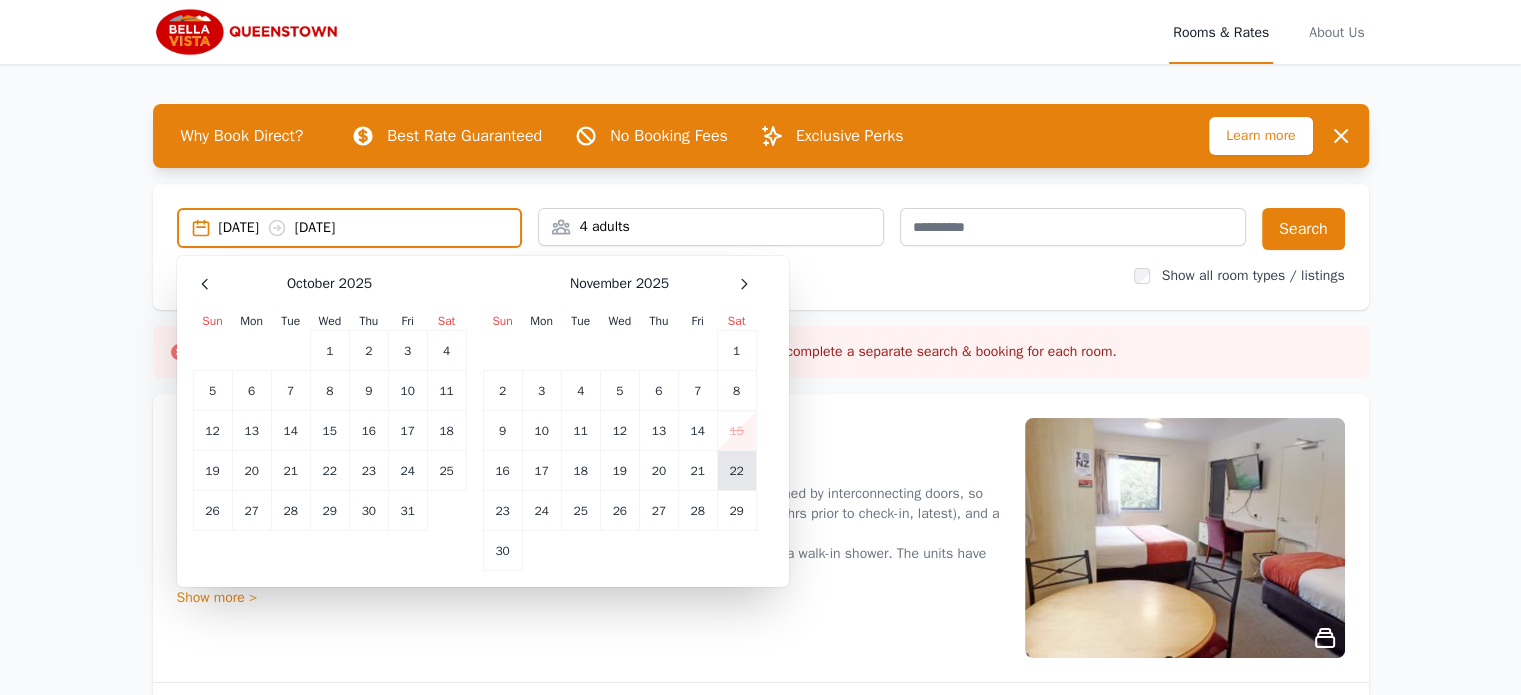 click on "22" at bounding box center [736, 471] 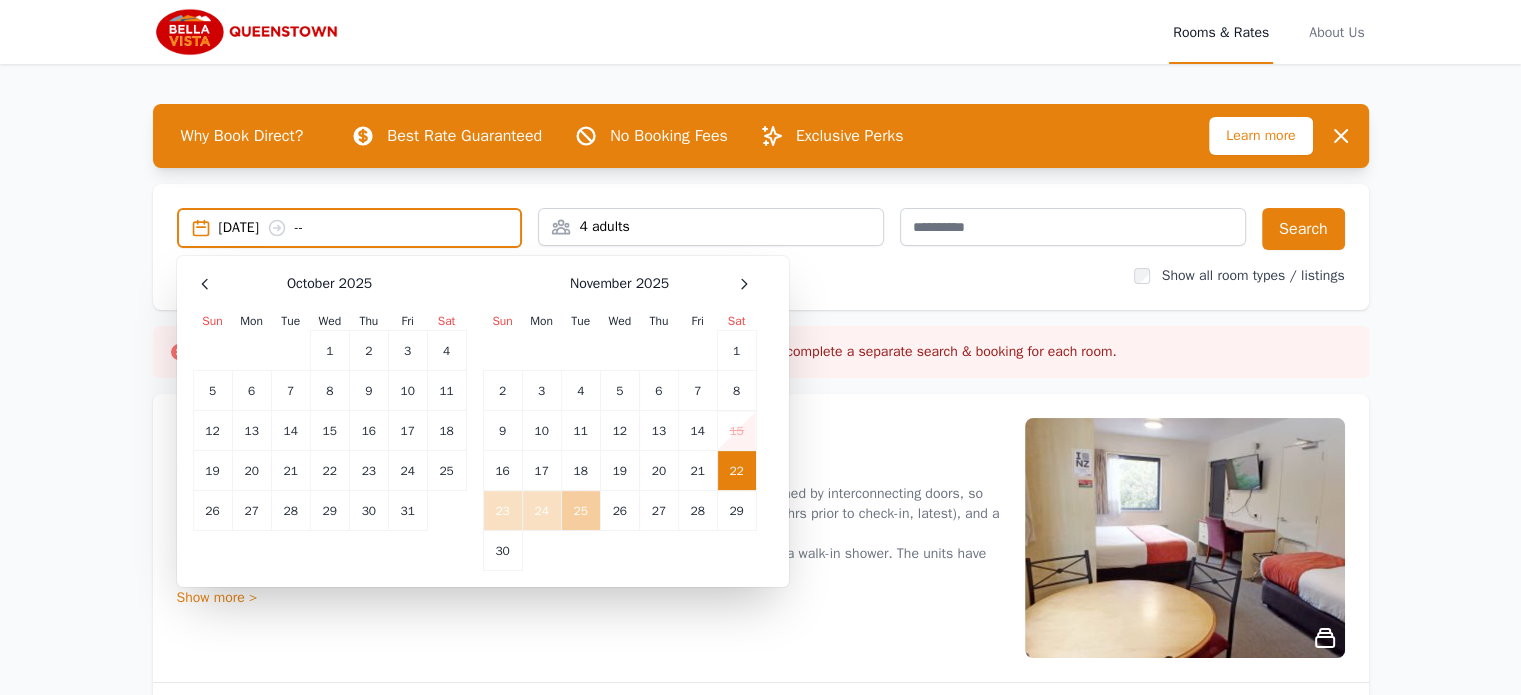 click on "25" at bounding box center [580, 511] 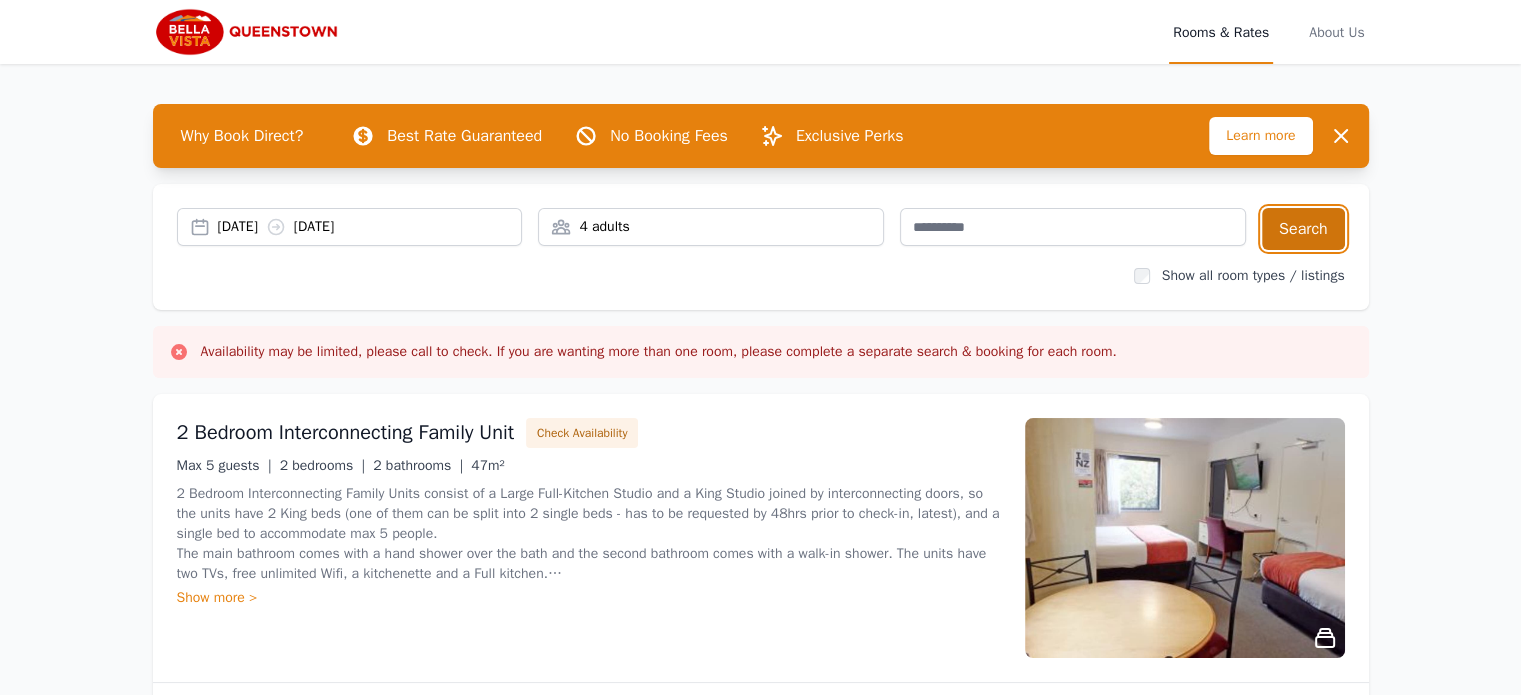 click on "Search" at bounding box center (1303, 229) 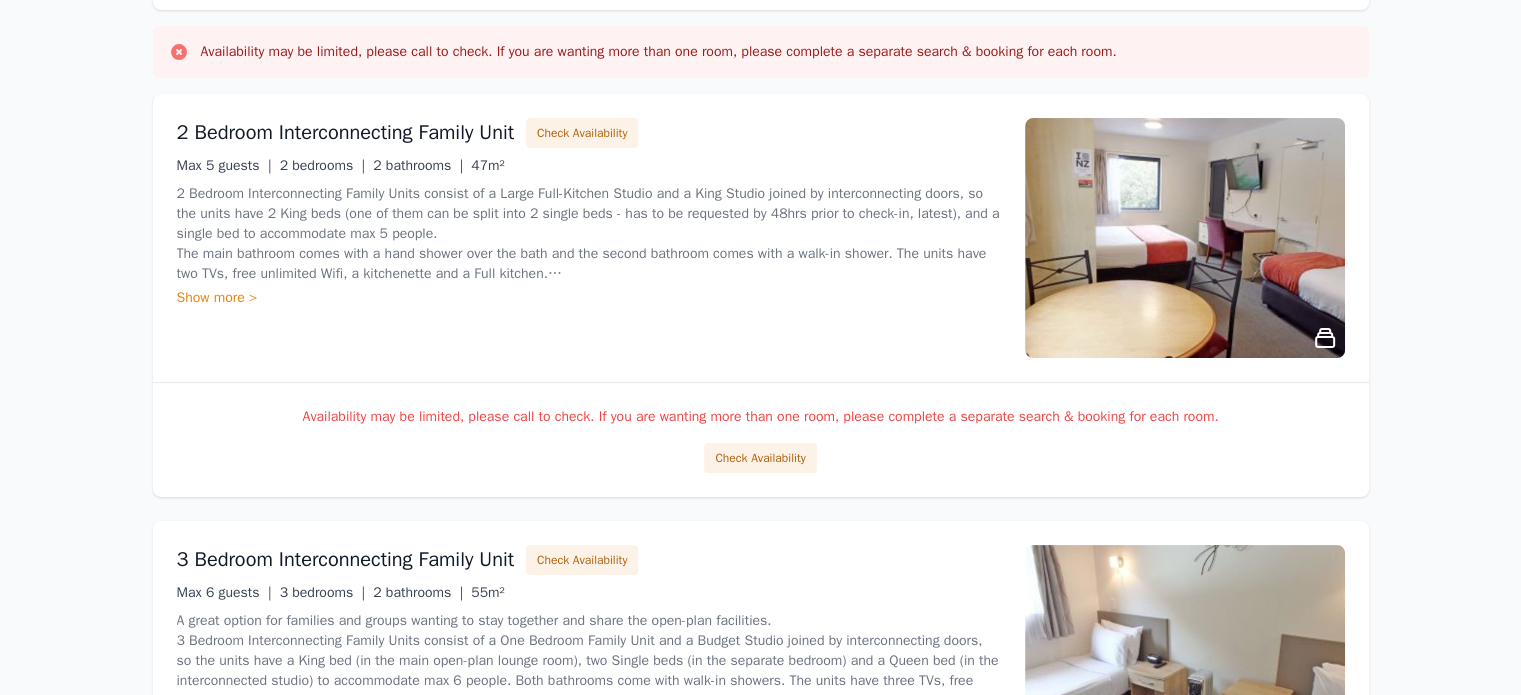 scroll, scrollTop: 307, scrollLeft: 0, axis: vertical 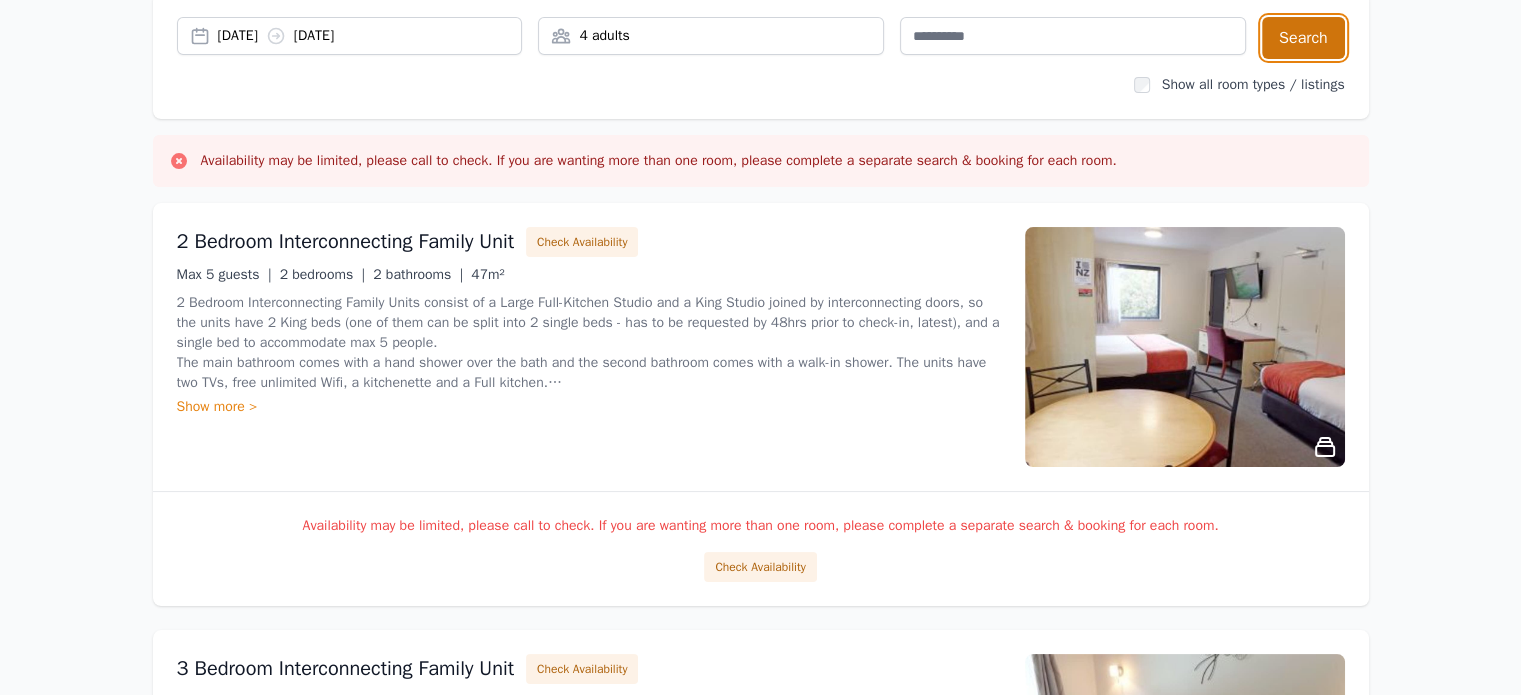 click on "Search" at bounding box center (1303, 38) 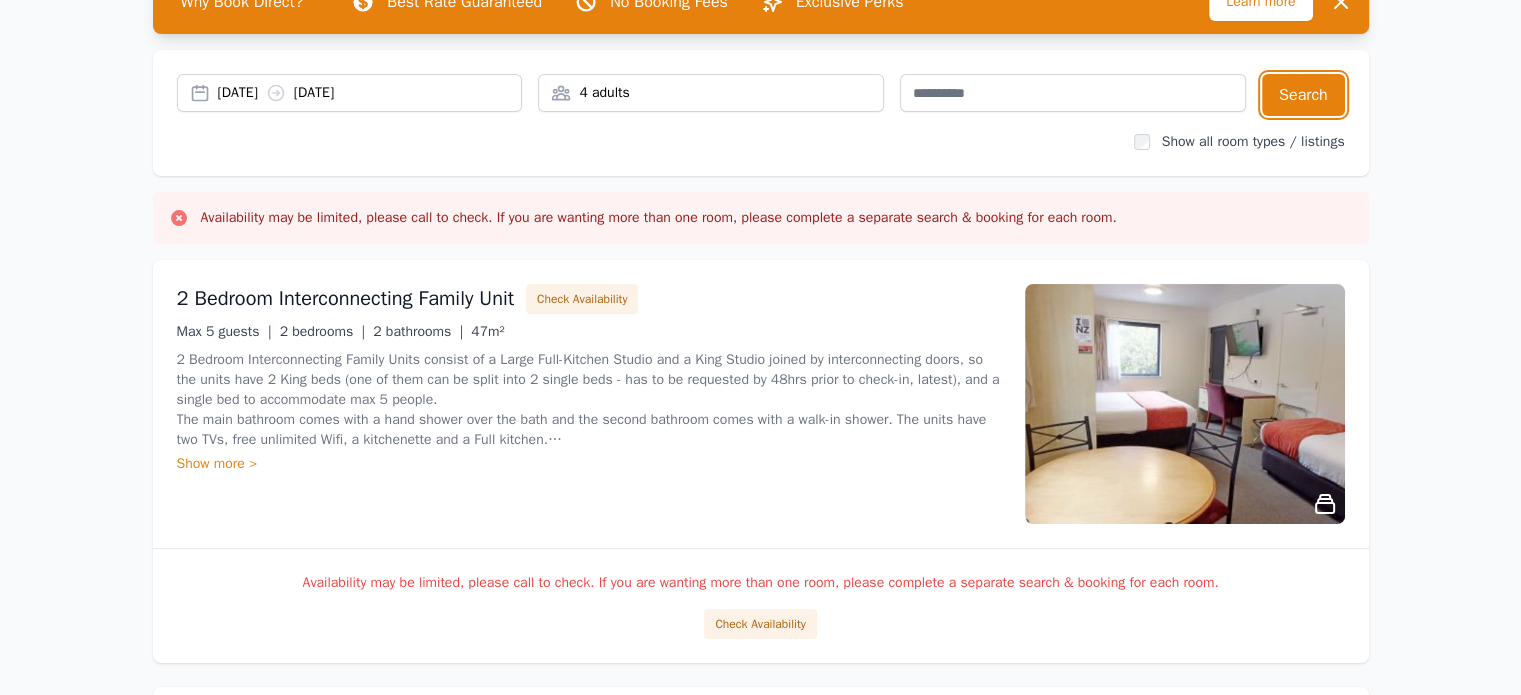 scroll, scrollTop: 0, scrollLeft: 0, axis: both 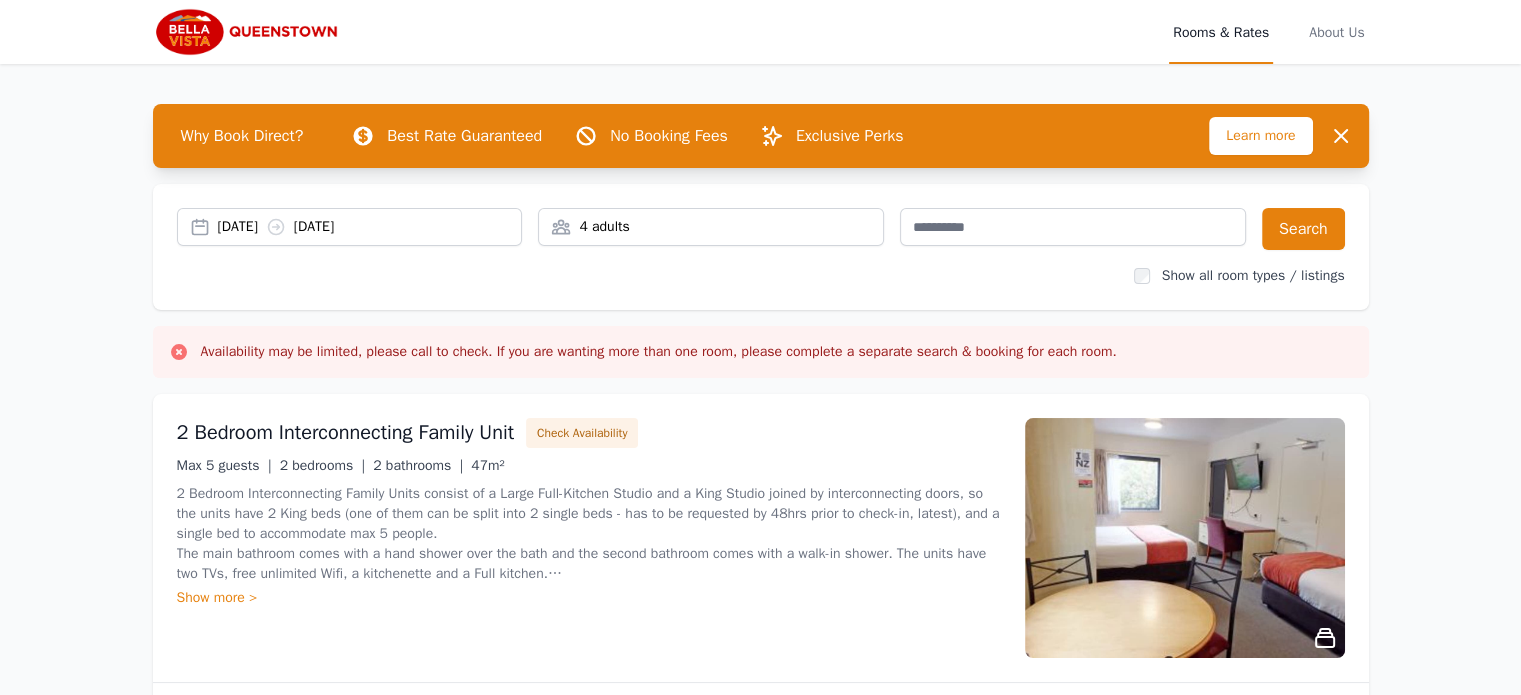 click on "Open main menu Rooms & Rates About Us Why Book Direct? Best Rate Guaranteed No Booking Fees Exclusive Perks Learn more Dismiss Dismiss [DATE] [DATE] 4 adults   Search Show all room types / listings Availability may be limited, please call to check. If you are wanting more than one room, please complete a separate search & booking for each room. 2 Bedroom Interconnecting Family Unit Check Availability Max 5 guests  | 2 bedrooms  | 2 bathrooms  | 47m² Show more > Availability may be limited, please call to check. If you are wanting more than one room, please complete a separate search & booking for each room. Check Availability 3 Bedroom Interconnecting Family Unit Check Availability Max 6 guests  | 3 bedrooms  | 2 bathrooms  | 55m² Show more > Availability may be limited, please call to check. If you are wanting more than one room, please complete a separate search & booking for each room. Check Availability Budget Studio Check Availability Max 2 guests  | 1 bedroom  | 1 bathroom  | 16m² 16m²" at bounding box center [760, 2196] 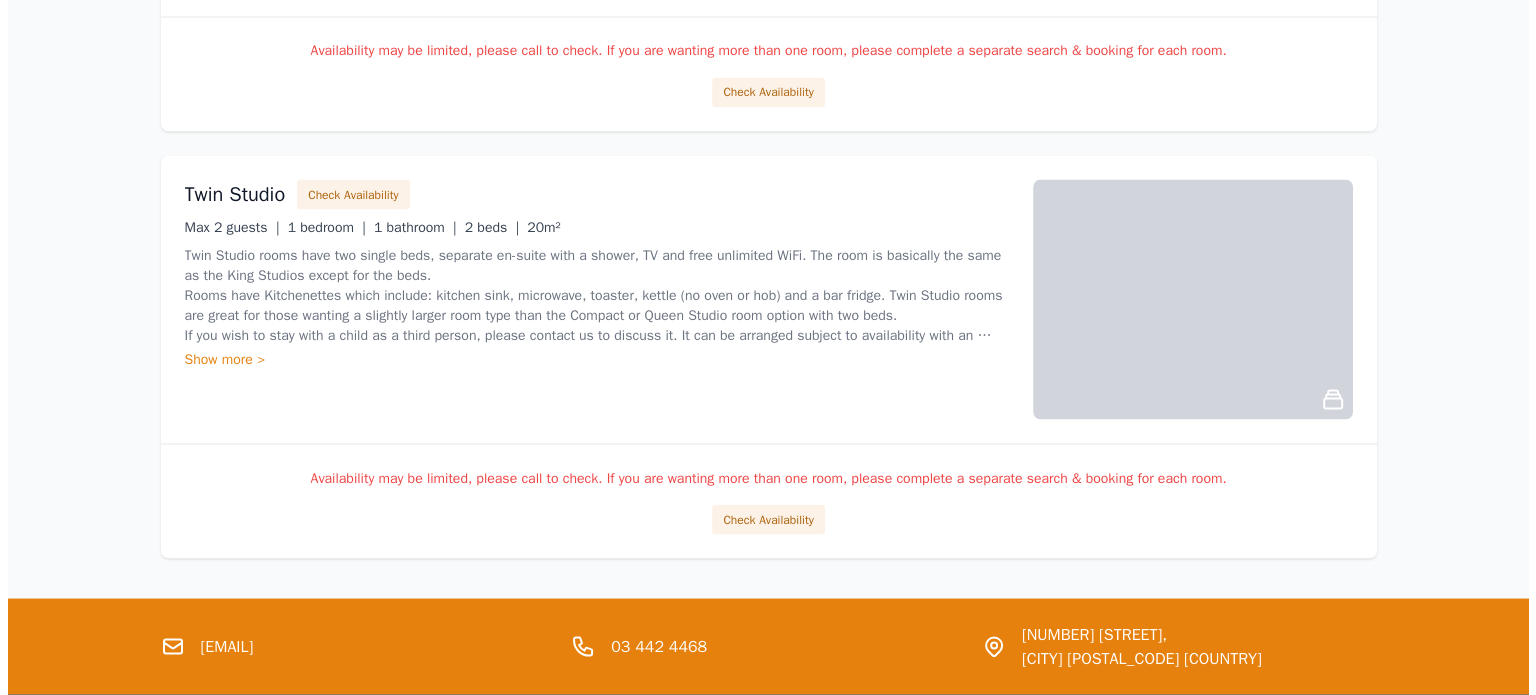 scroll, scrollTop: 3656, scrollLeft: 0, axis: vertical 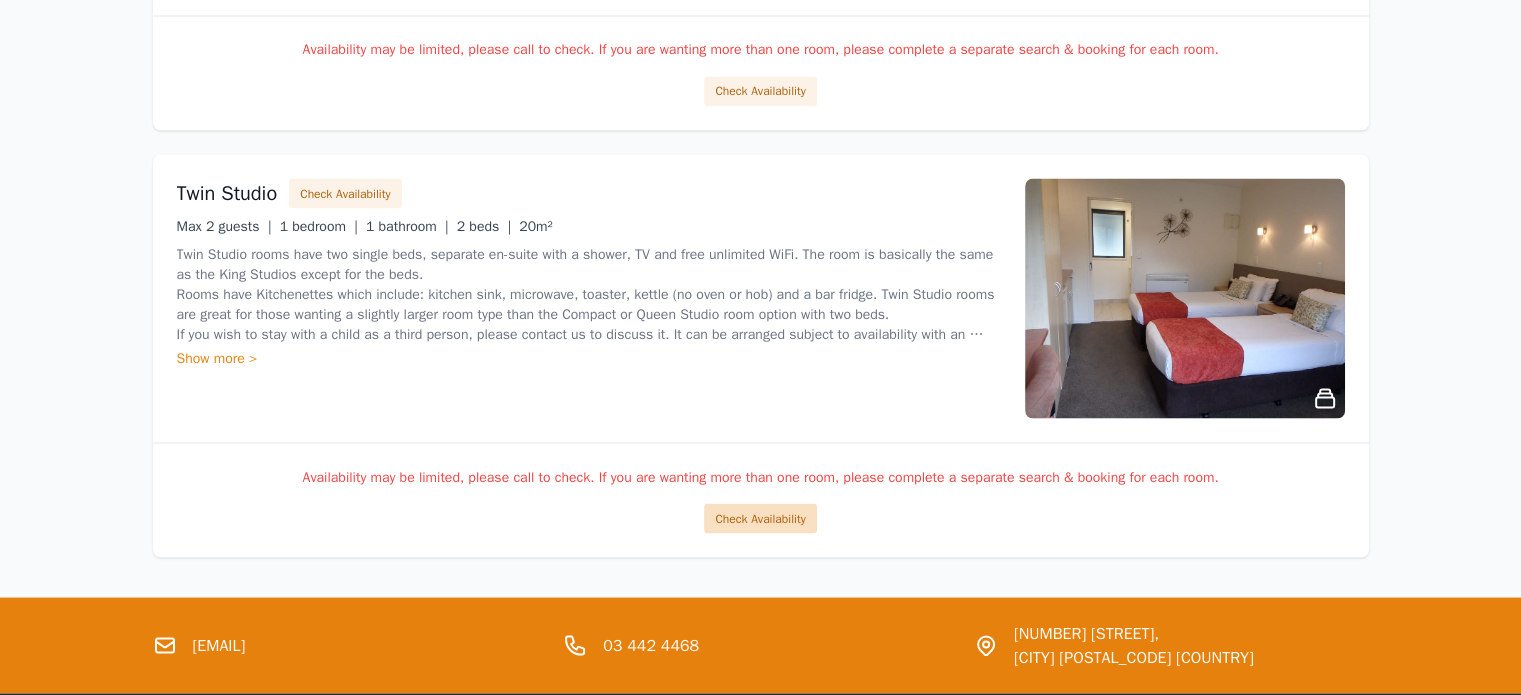 click on "Check Availability" at bounding box center [760, 518] 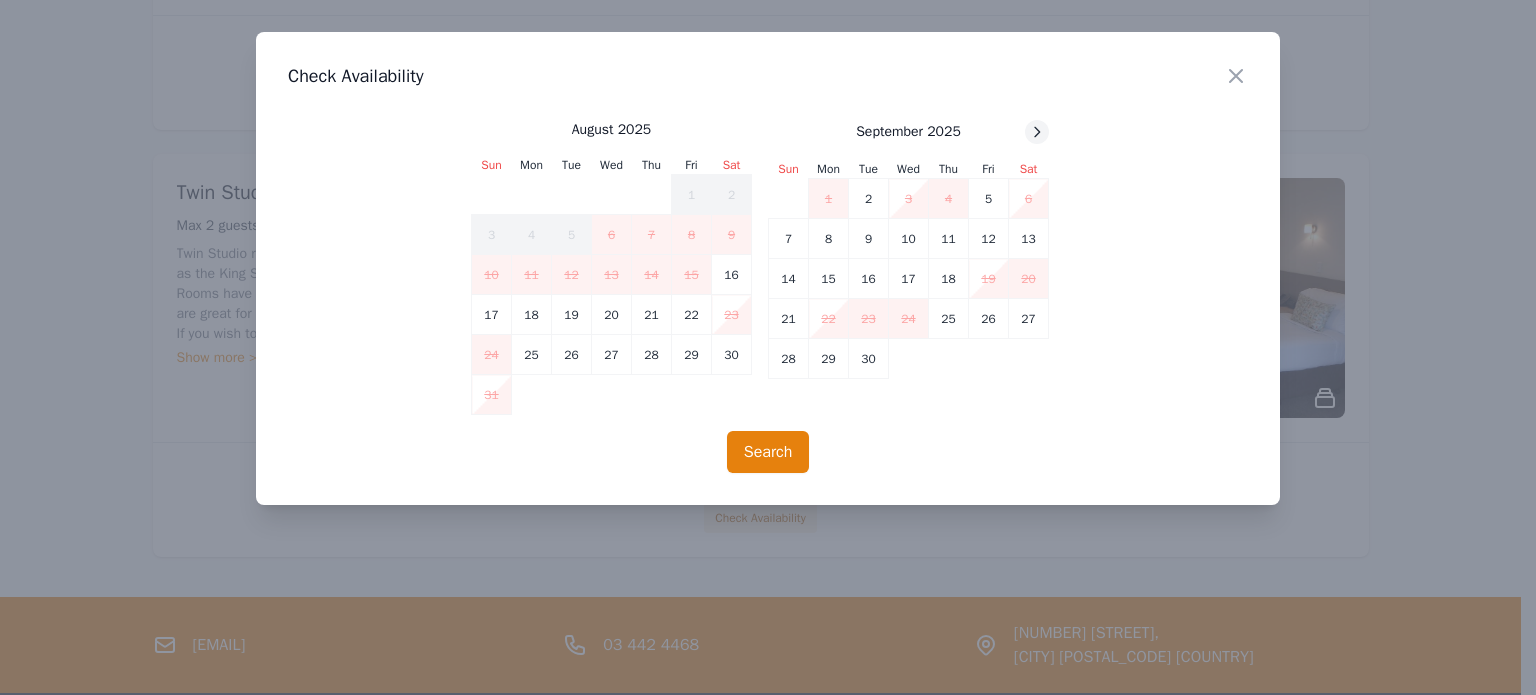 click at bounding box center (1037, 132) 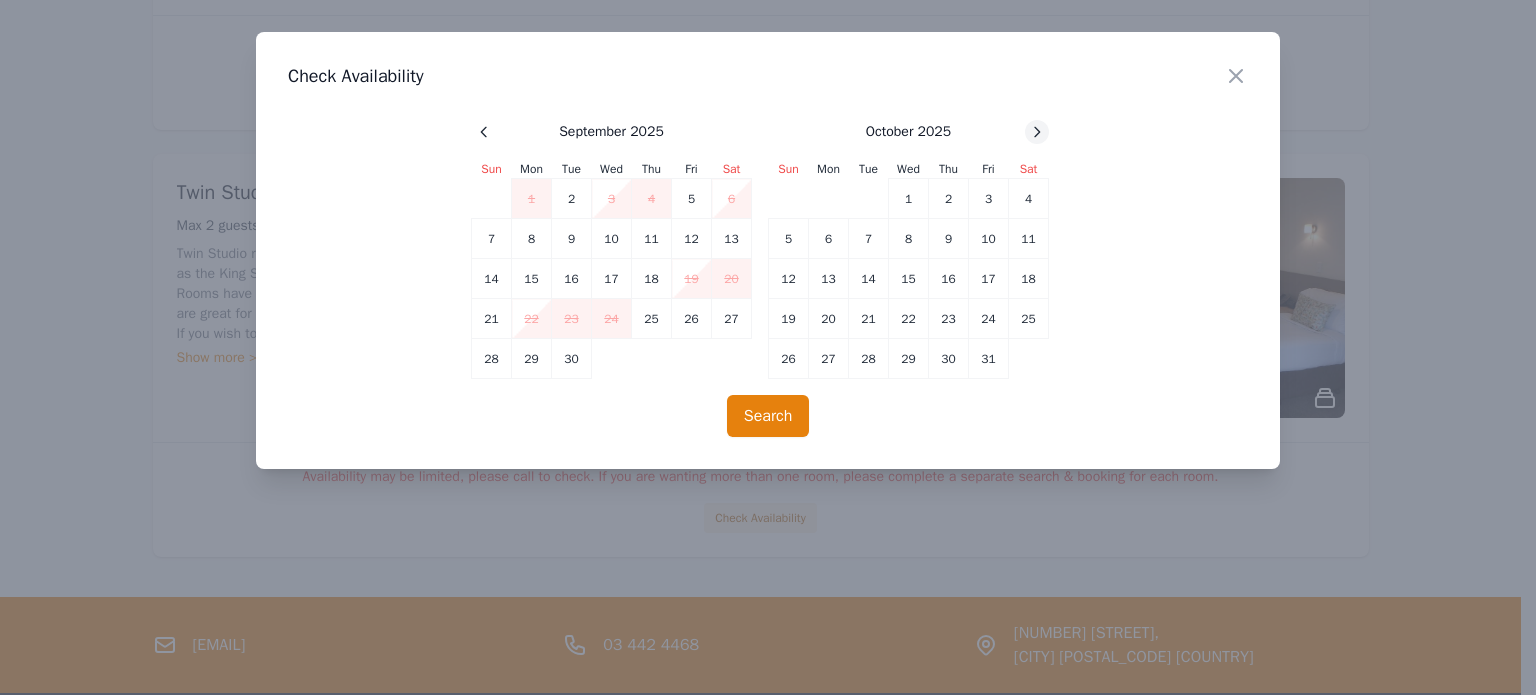 click at bounding box center (1037, 132) 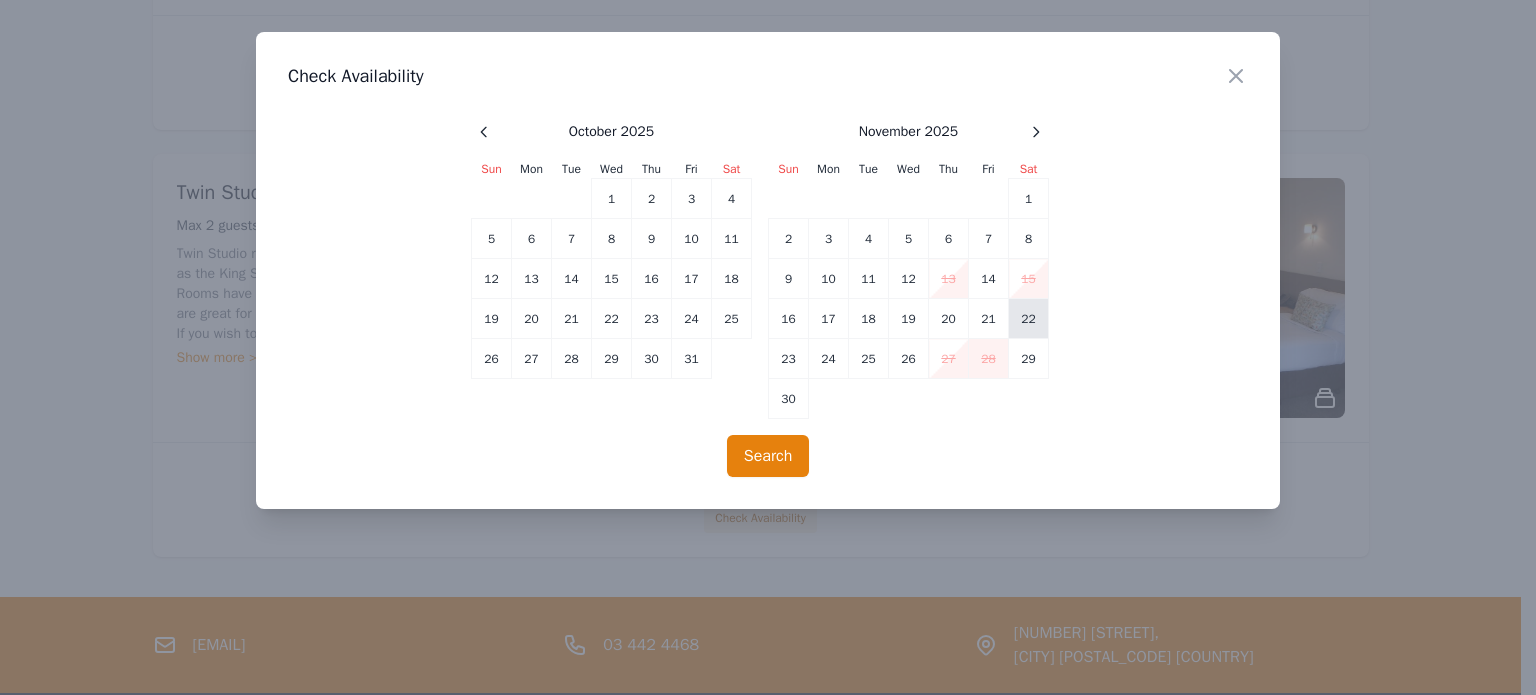 click on "22" at bounding box center [1029, 319] 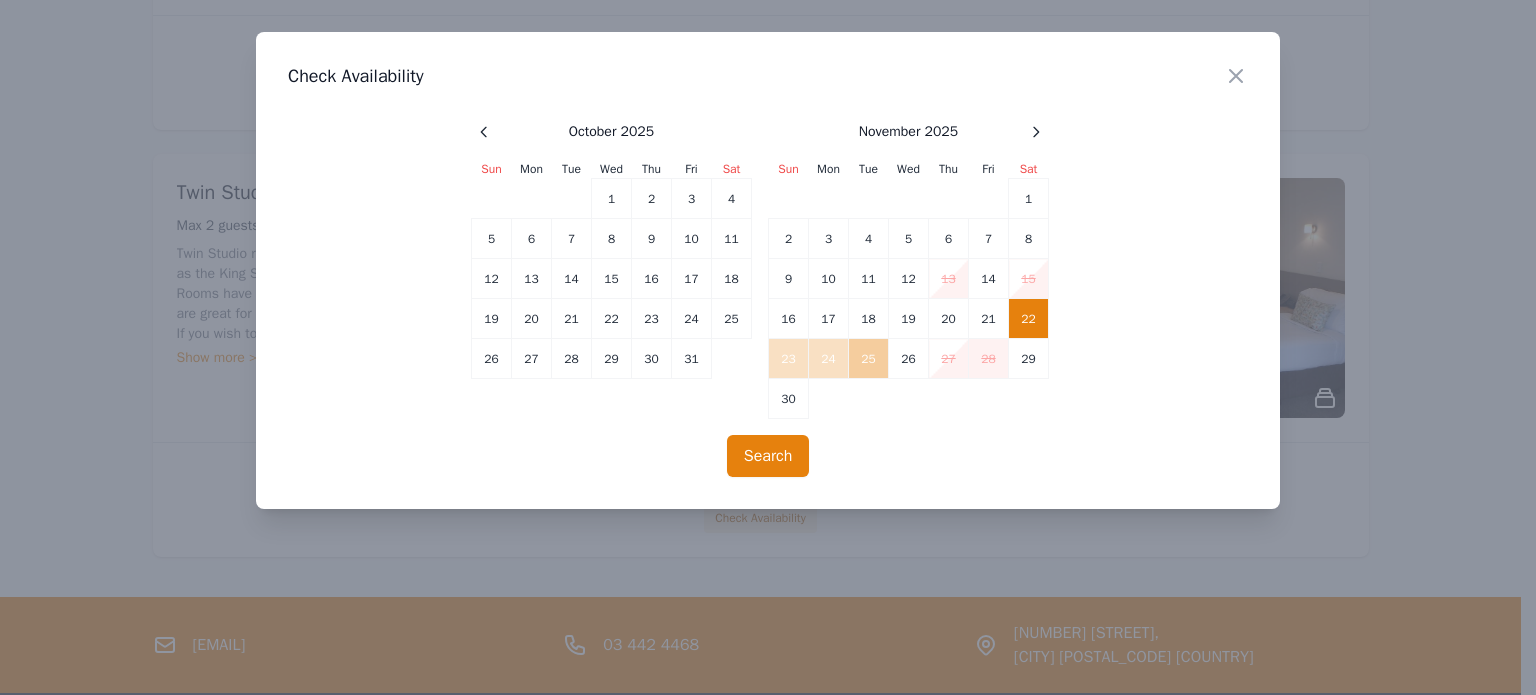 click on "25" at bounding box center (869, 359) 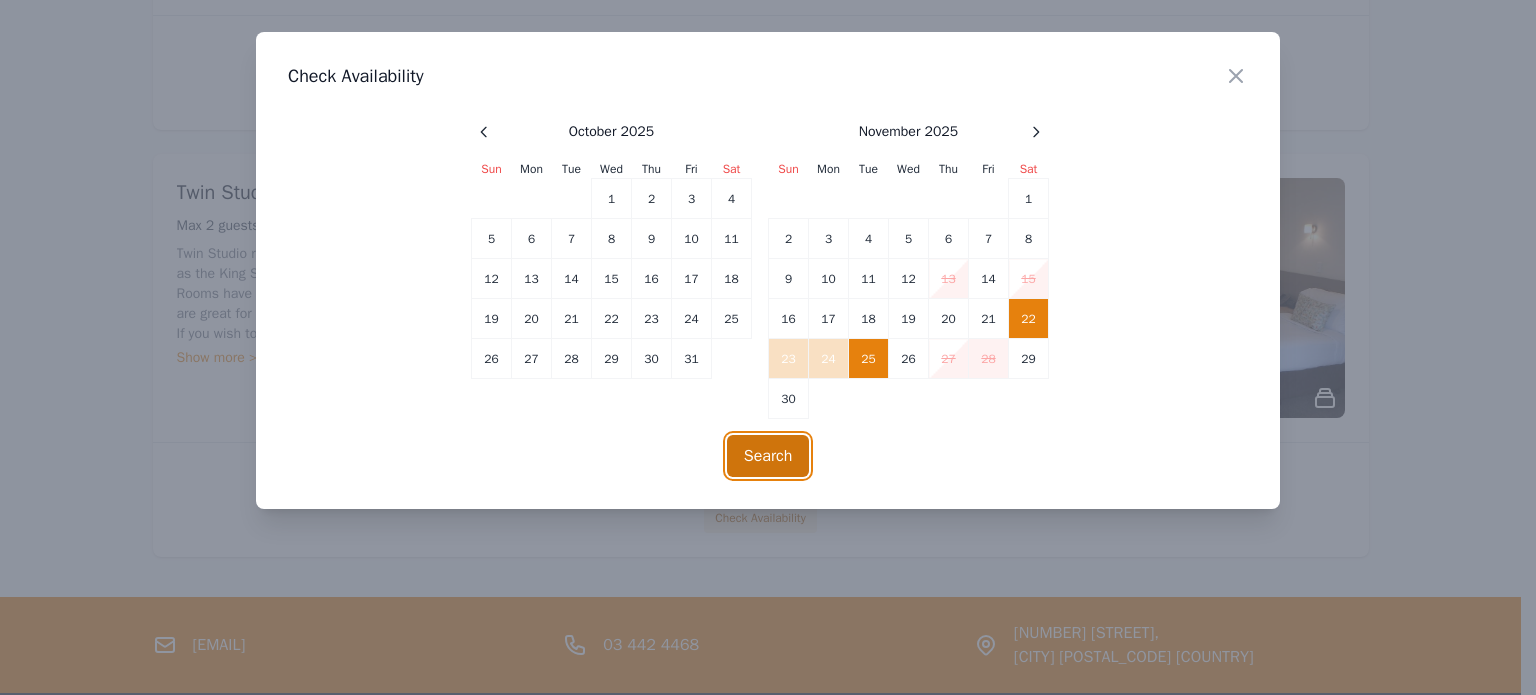 click on "Search" at bounding box center (768, 456) 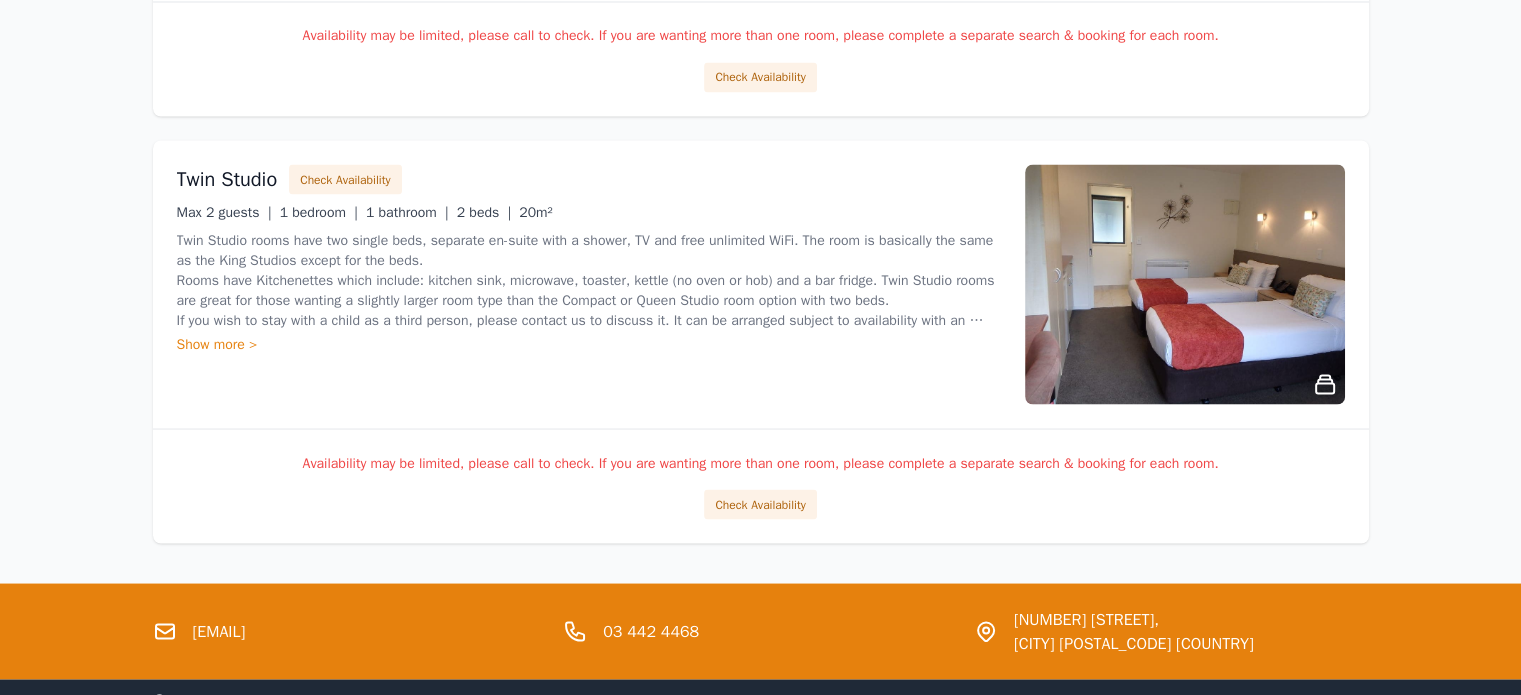 scroll, scrollTop: 3640, scrollLeft: 0, axis: vertical 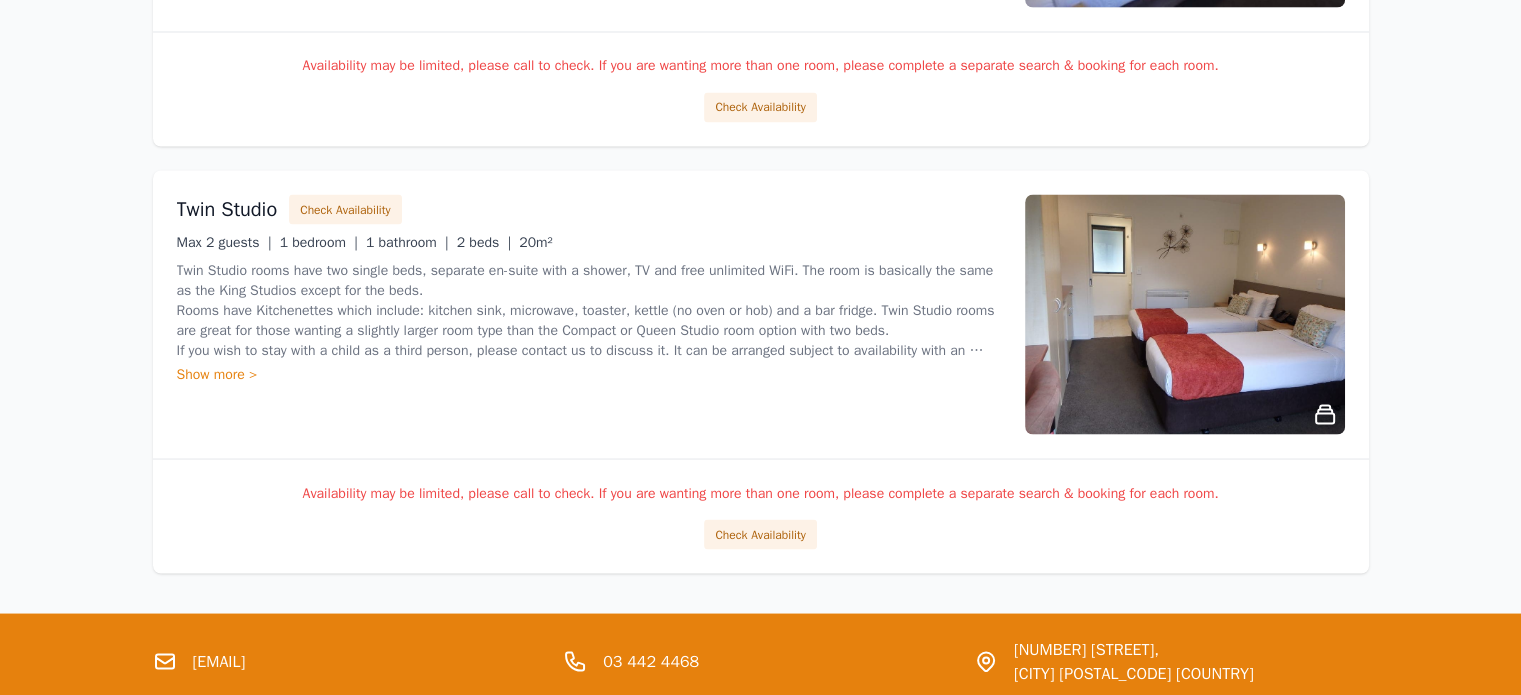 click on "Why Book Direct? Best Rate Guaranteed No Booking Fees Exclusive Perks Learn more Dismiss Dismiss [DATE] [DATE] 4 adults   Search Show all room types / listings Availability may be limited, please call to check. If you are wanting more than one room, please complete a separate search & booking for each room. 2 Bedroom Interconnecting Family Unit Check Availability Max 5 guests  | 2 bedrooms  | 2 bathrooms  | 47m² Show more > Availability may be limited, please call to check. If you are wanting more than one room, please complete a separate search & booking for each room. Check Availability 3 Bedroom Interconnecting Family Unit Check Availability Max 6 guests  | 3 bedrooms  | 2 bathrooms  | 55m² Show more > Availability may be limited, please call to check. If you are wanting more than one room, please complete a separate search & booking for each room. Check Availability Budget Studio Check Availability Max 2 guests  | 1 bedroom  | 1 bathroom  | 16m² Show more > Check Availability Compact Studio" at bounding box center (761, -1482) 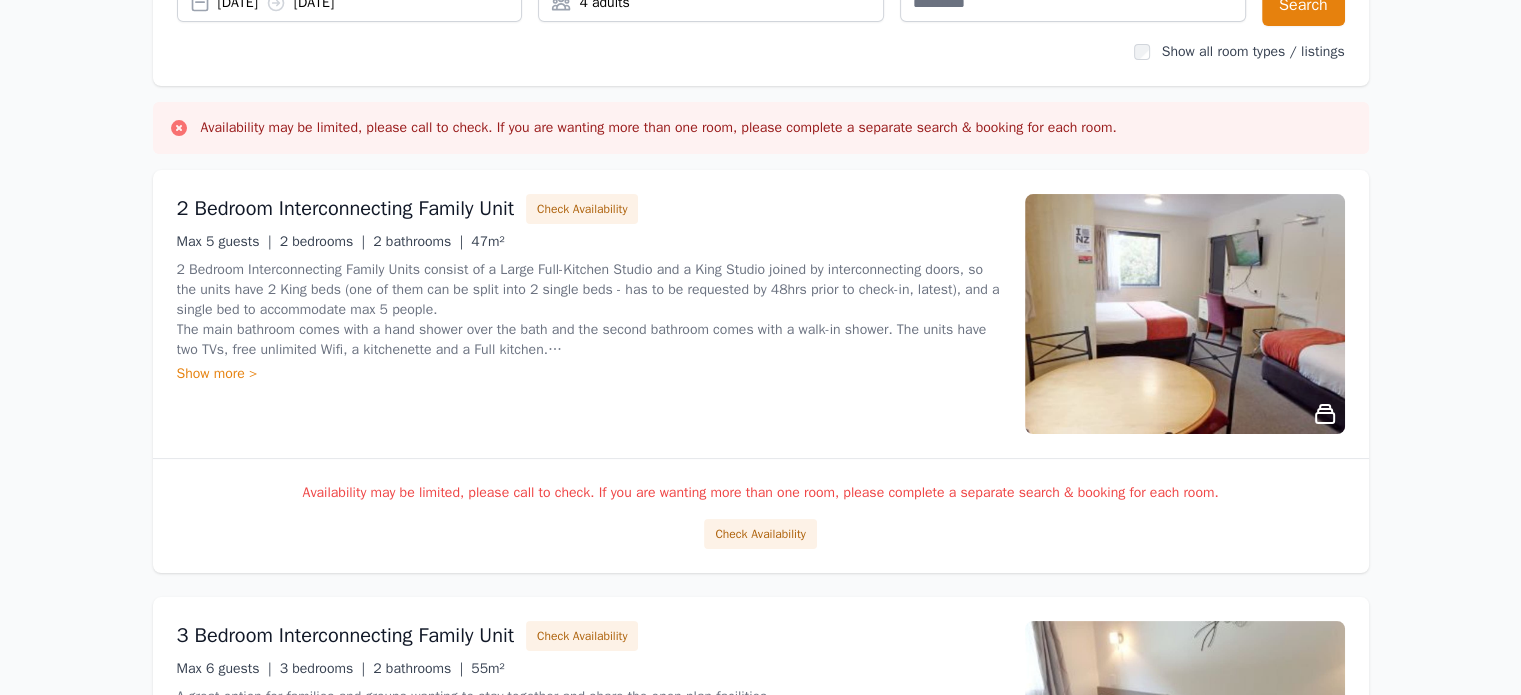 scroll, scrollTop: 0, scrollLeft: 0, axis: both 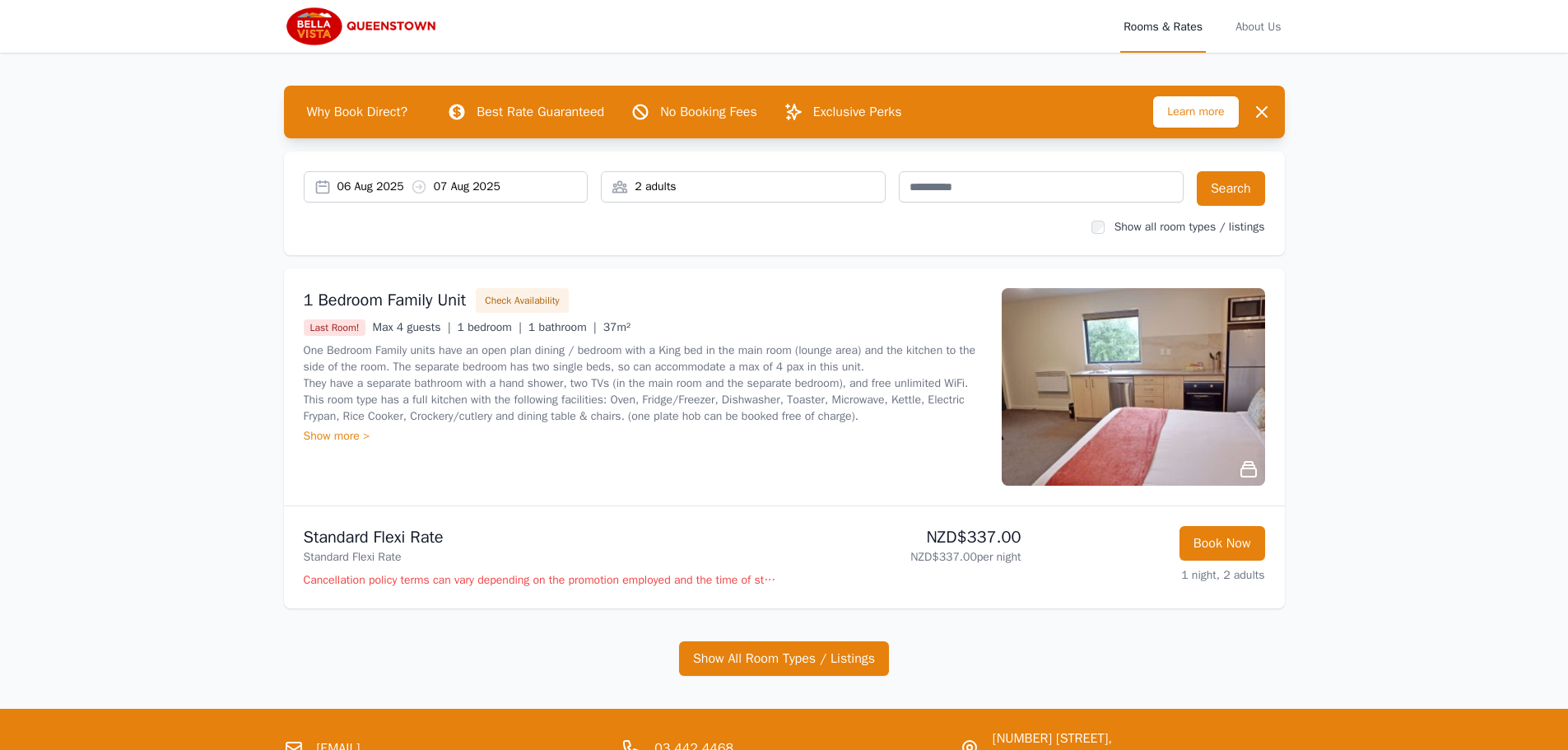 click on "06 Aug 2025 07 Aug 2025" at bounding box center [446, 187] 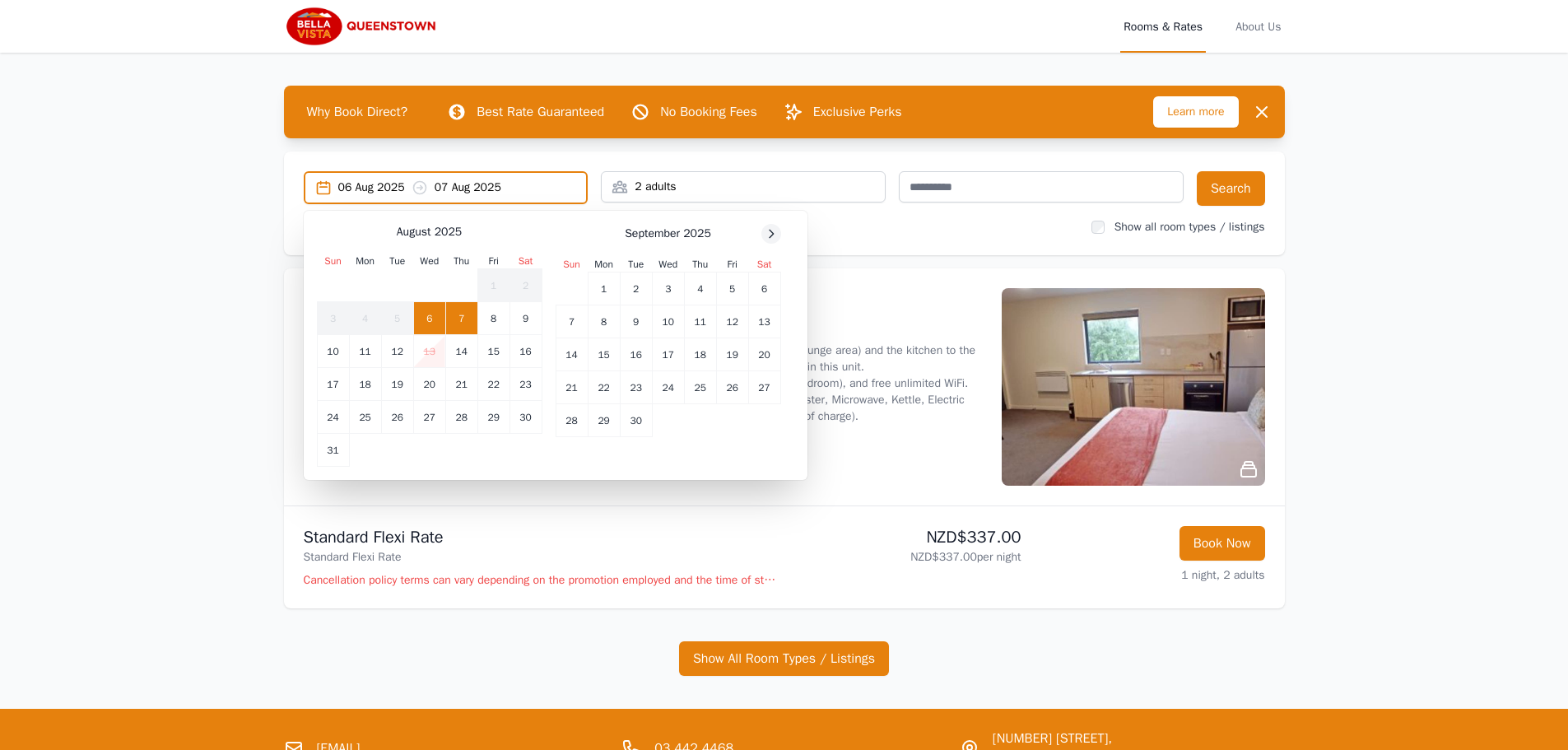 click 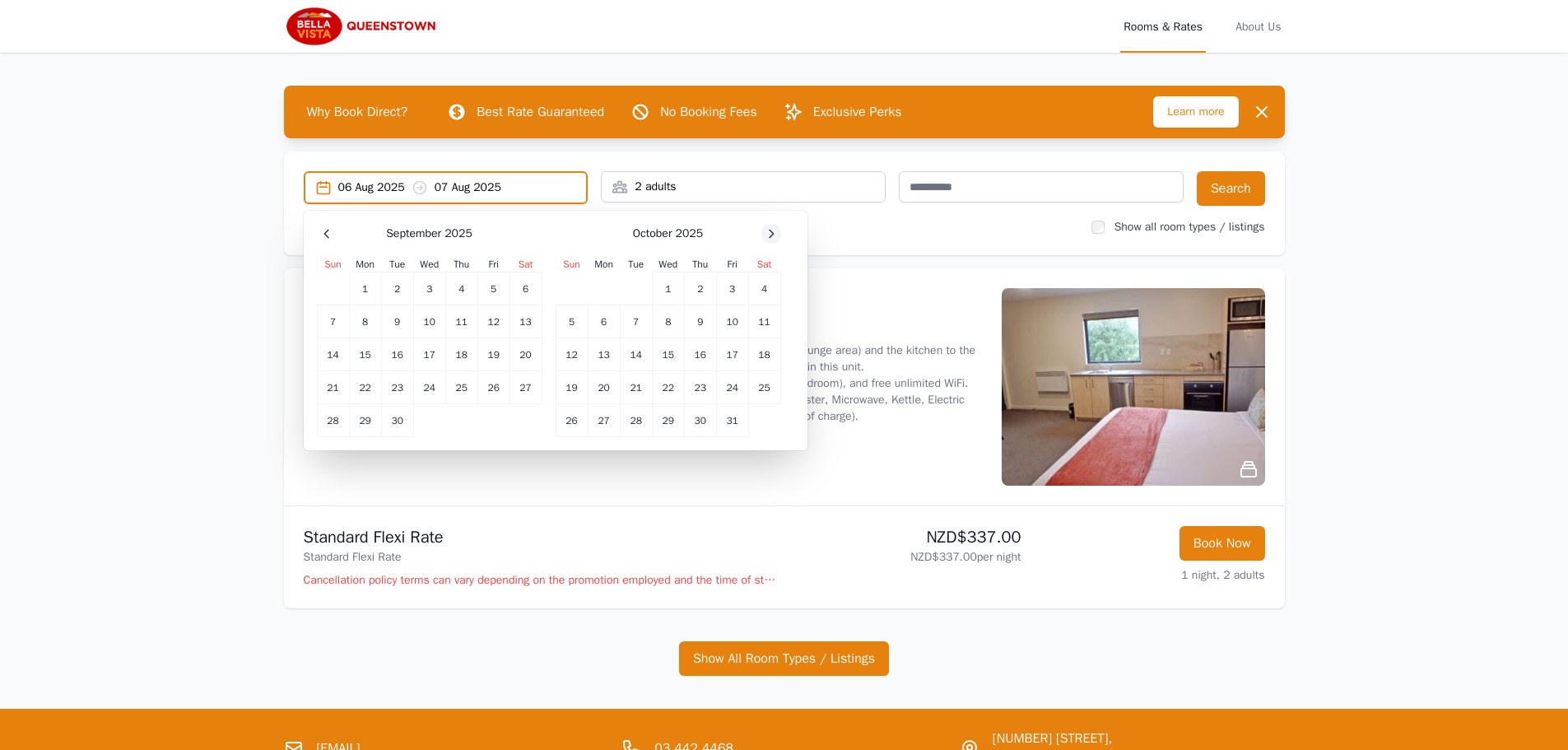 click 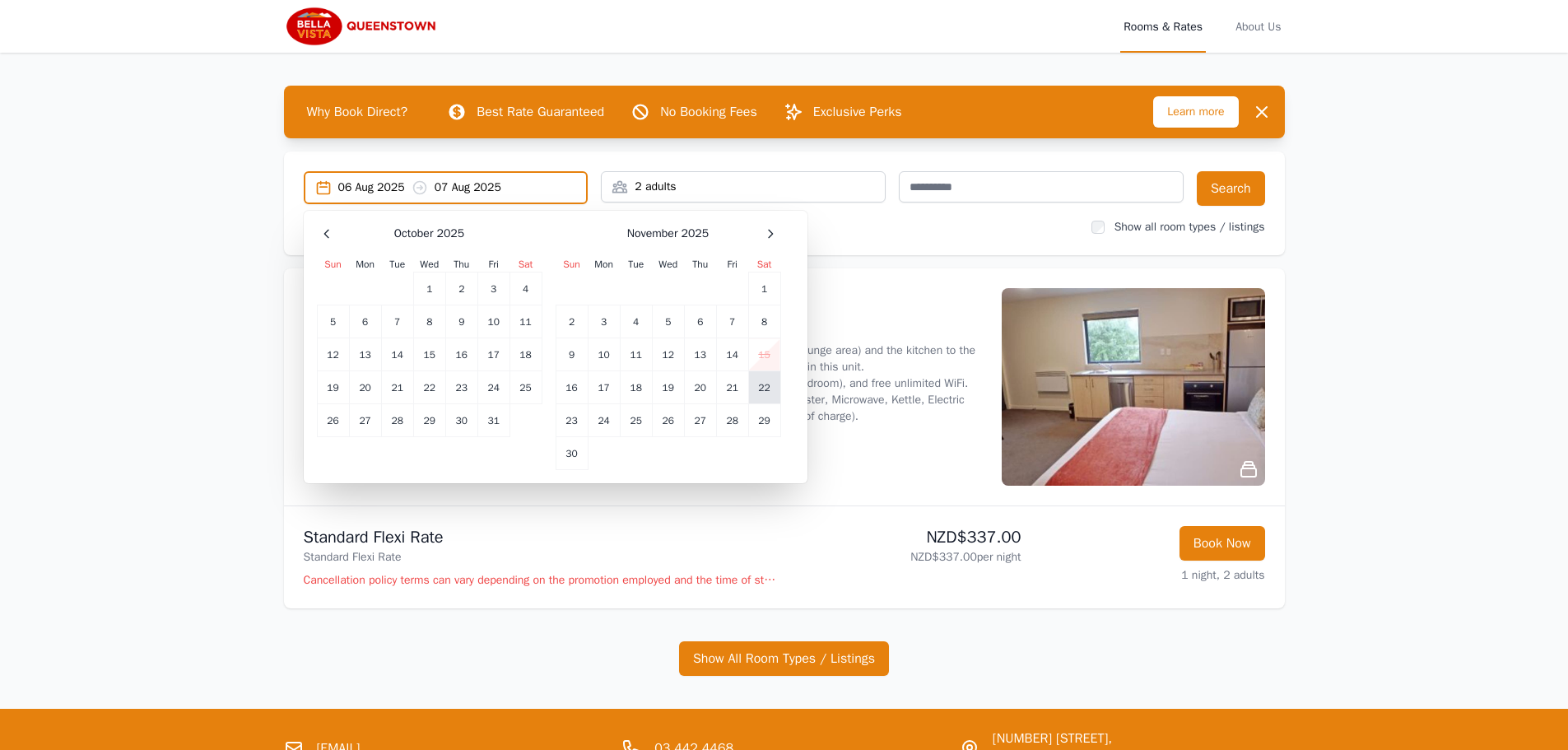 click on "22" at bounding box center [764, 388] 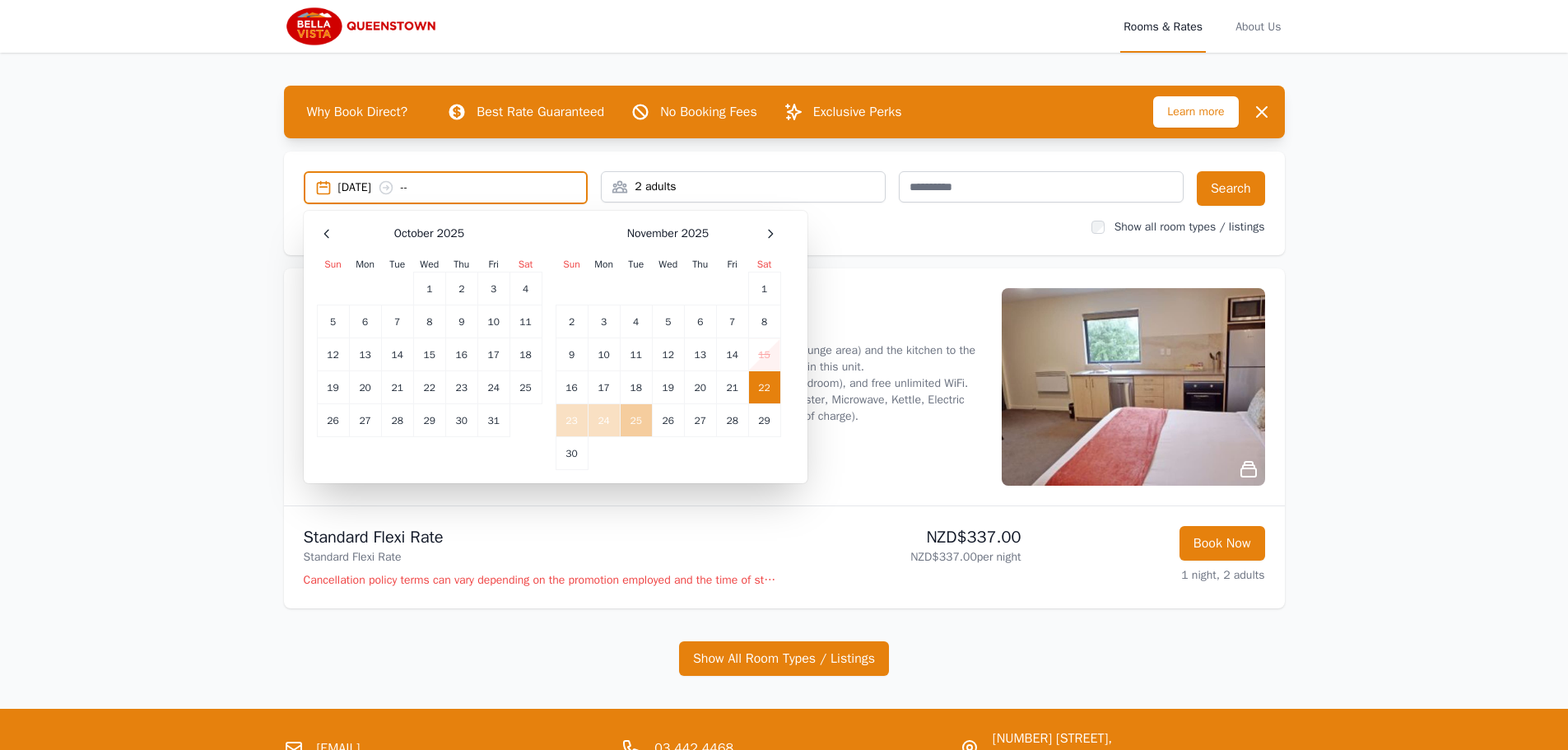 click on "25" at bounding box center [635, 421] 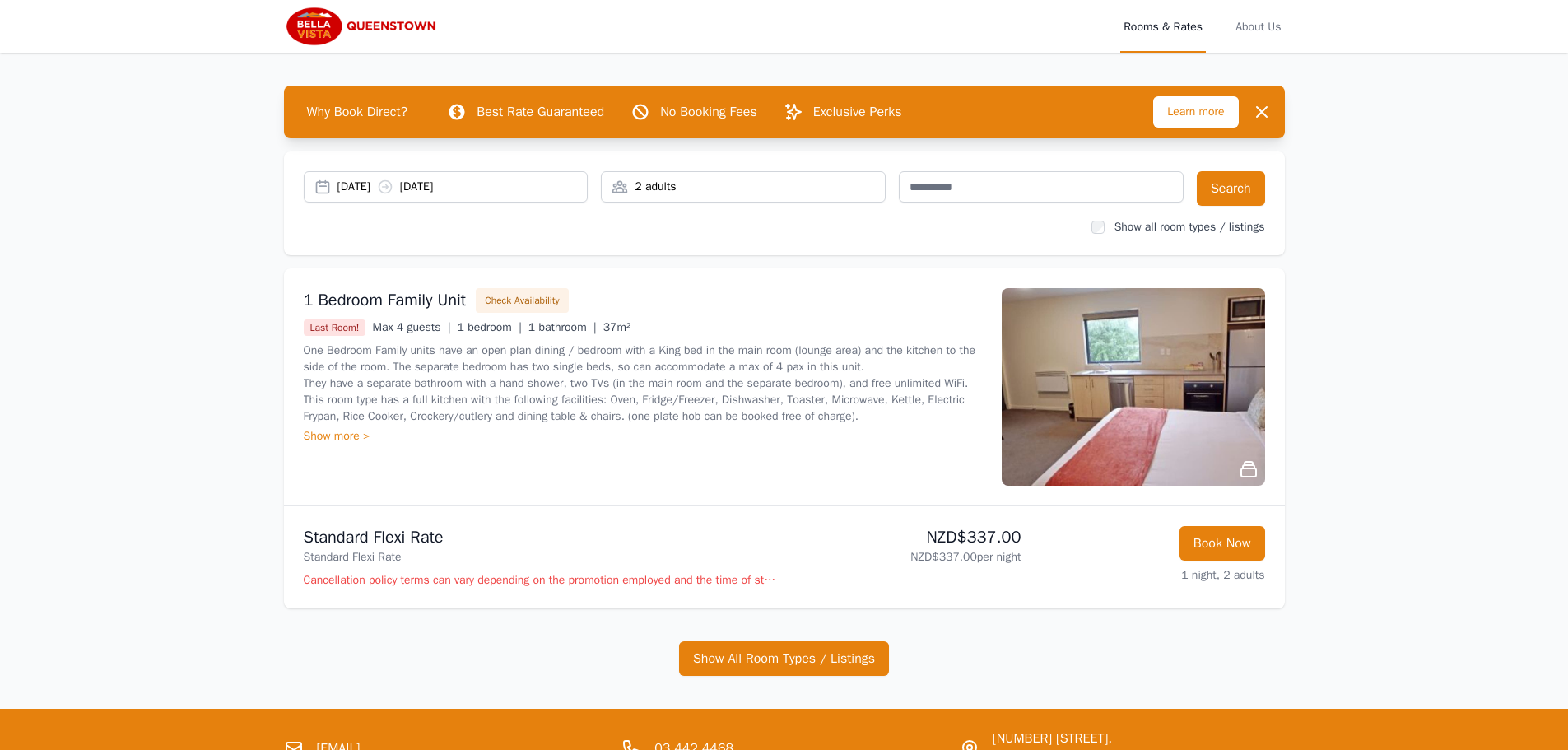 click on "2 adults" at bounding box center (743, 187) 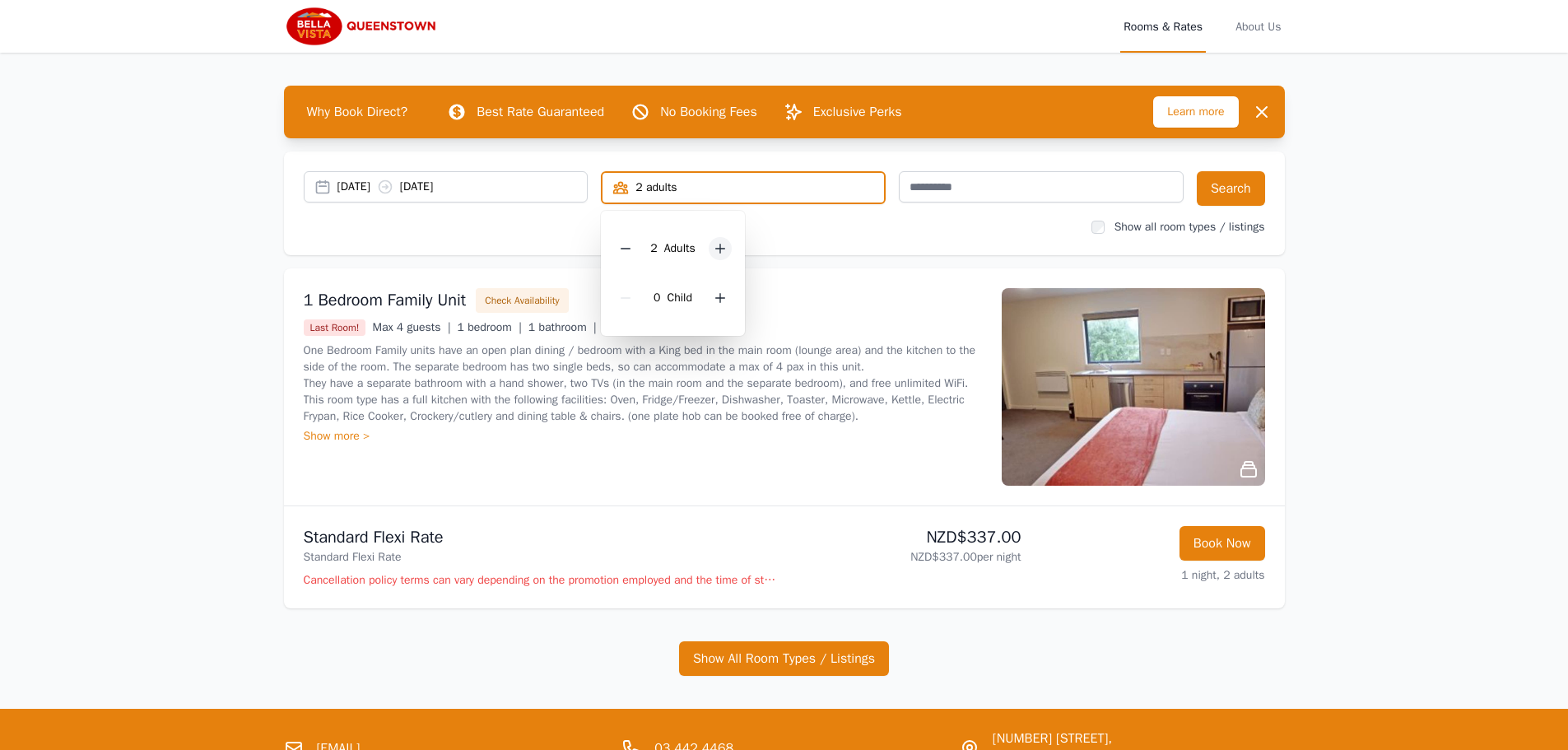 click 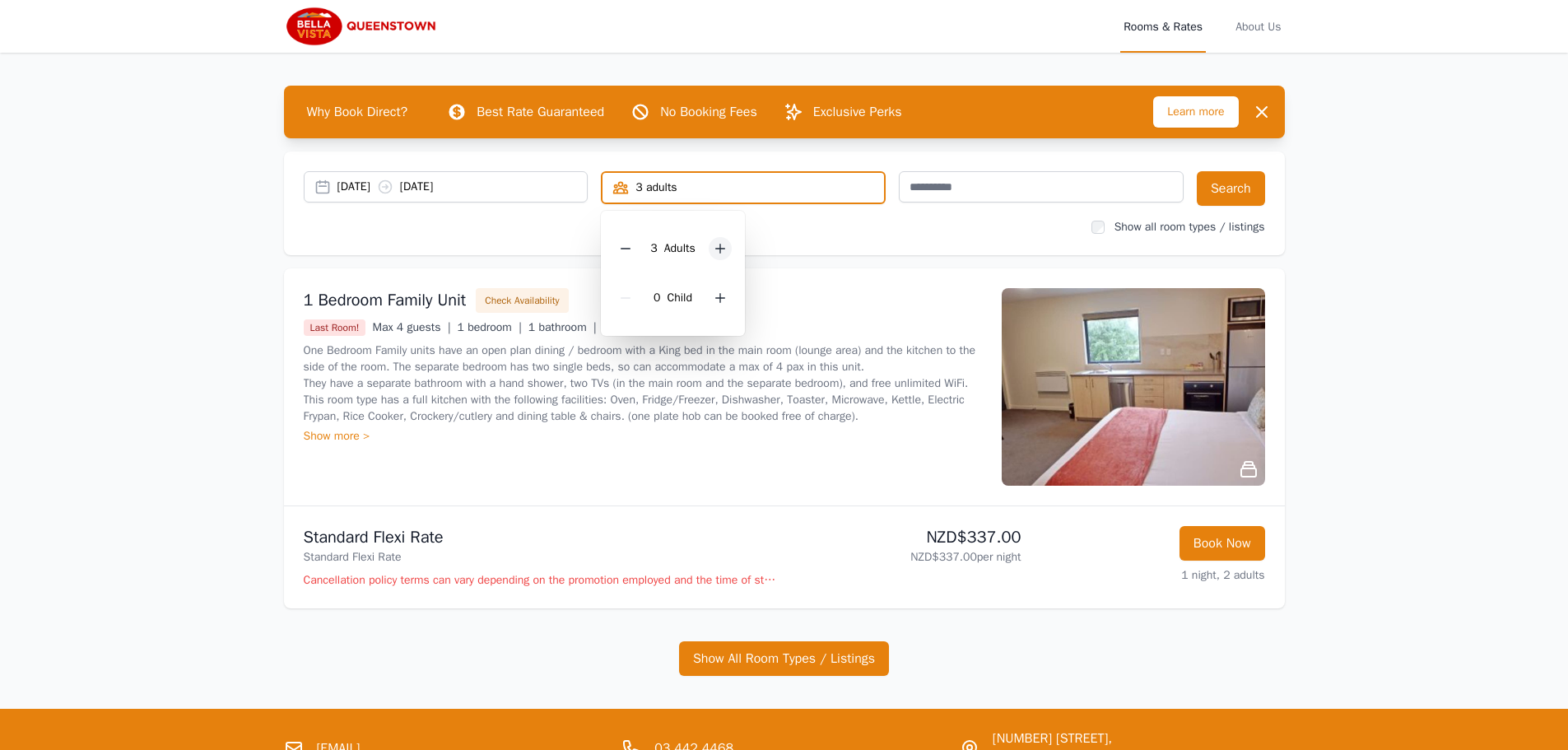 click 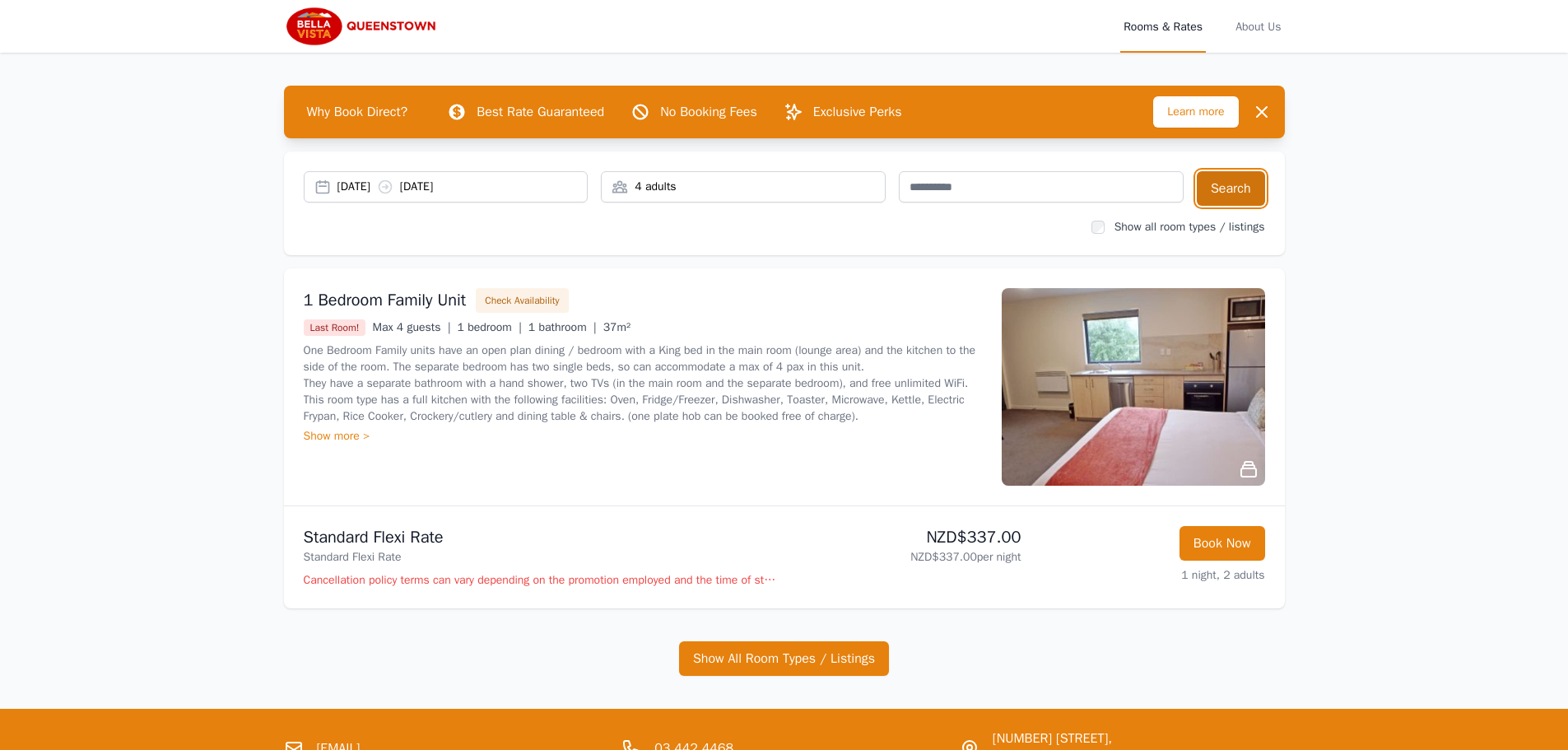 click on "Search" at bounding box center (1231, 189) 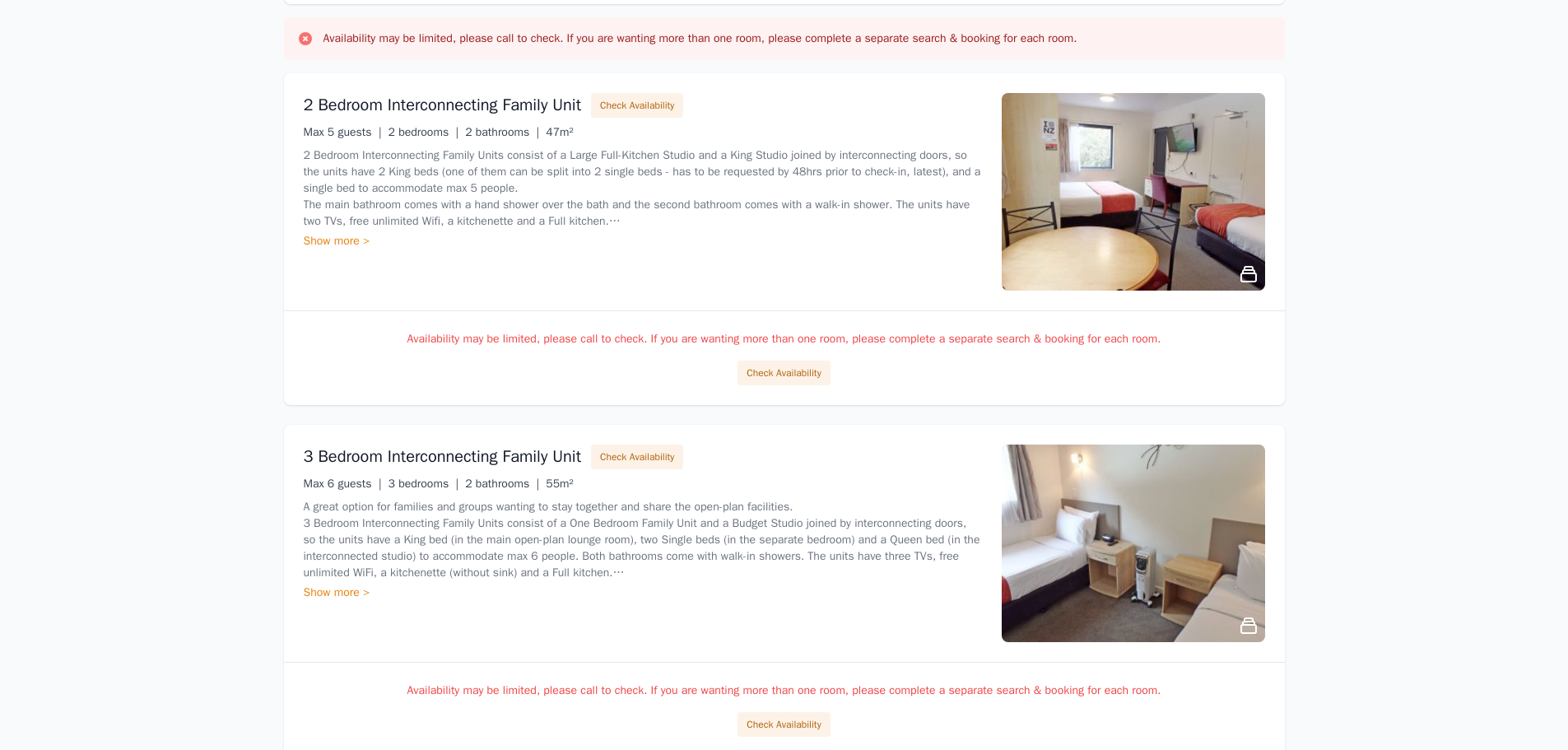 scroll, scrollTop: 250, scrollLeft: 0, axis: vertical 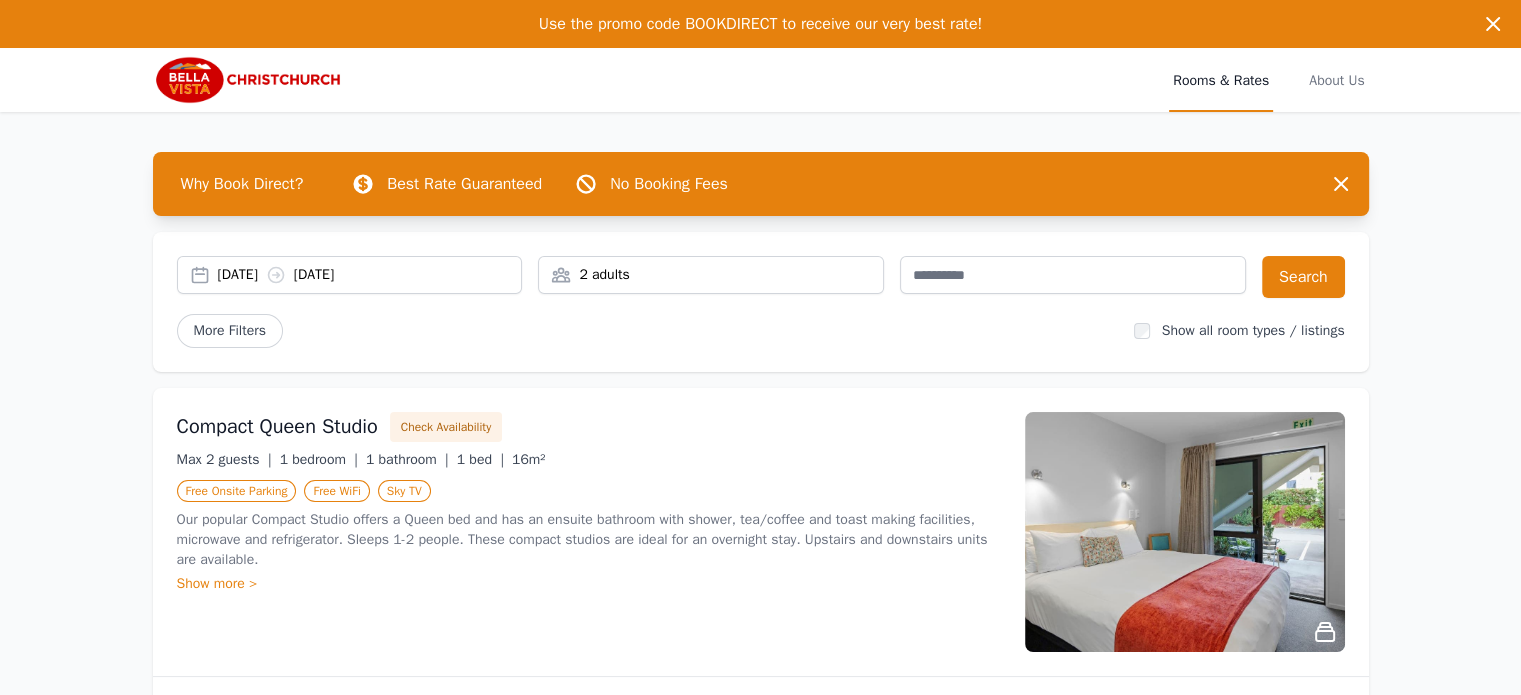 click on "2 adults" at bounding box center (711, 275) 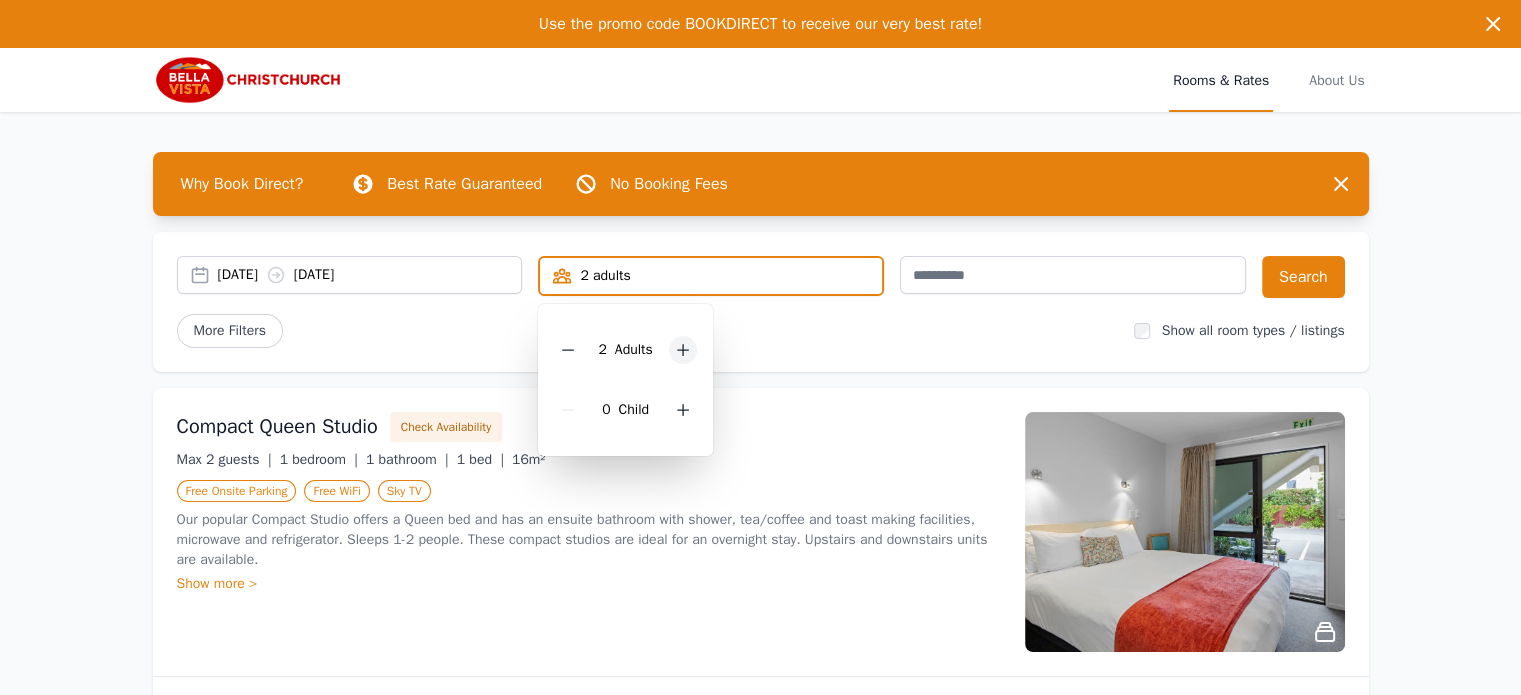 click at bounding box center (683, 350) 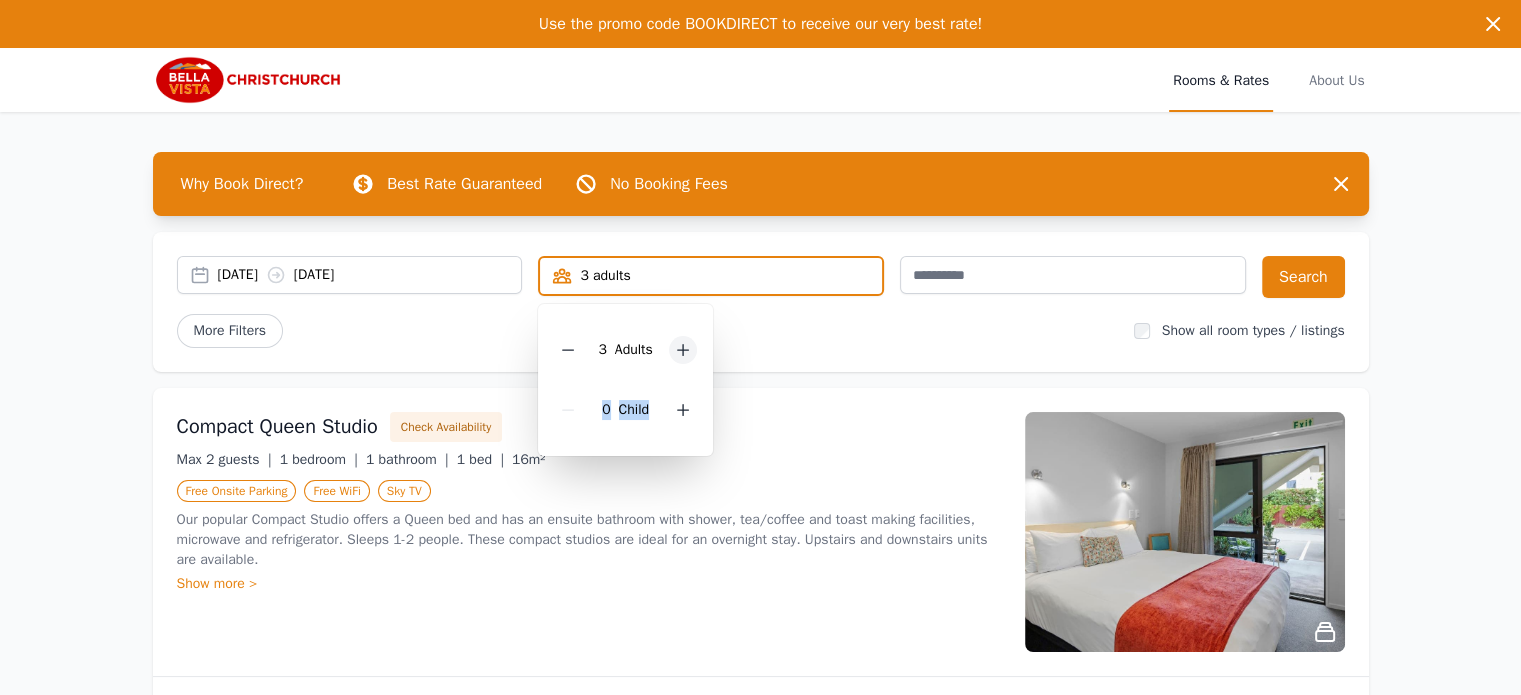 click at bounding box center (683, 350) 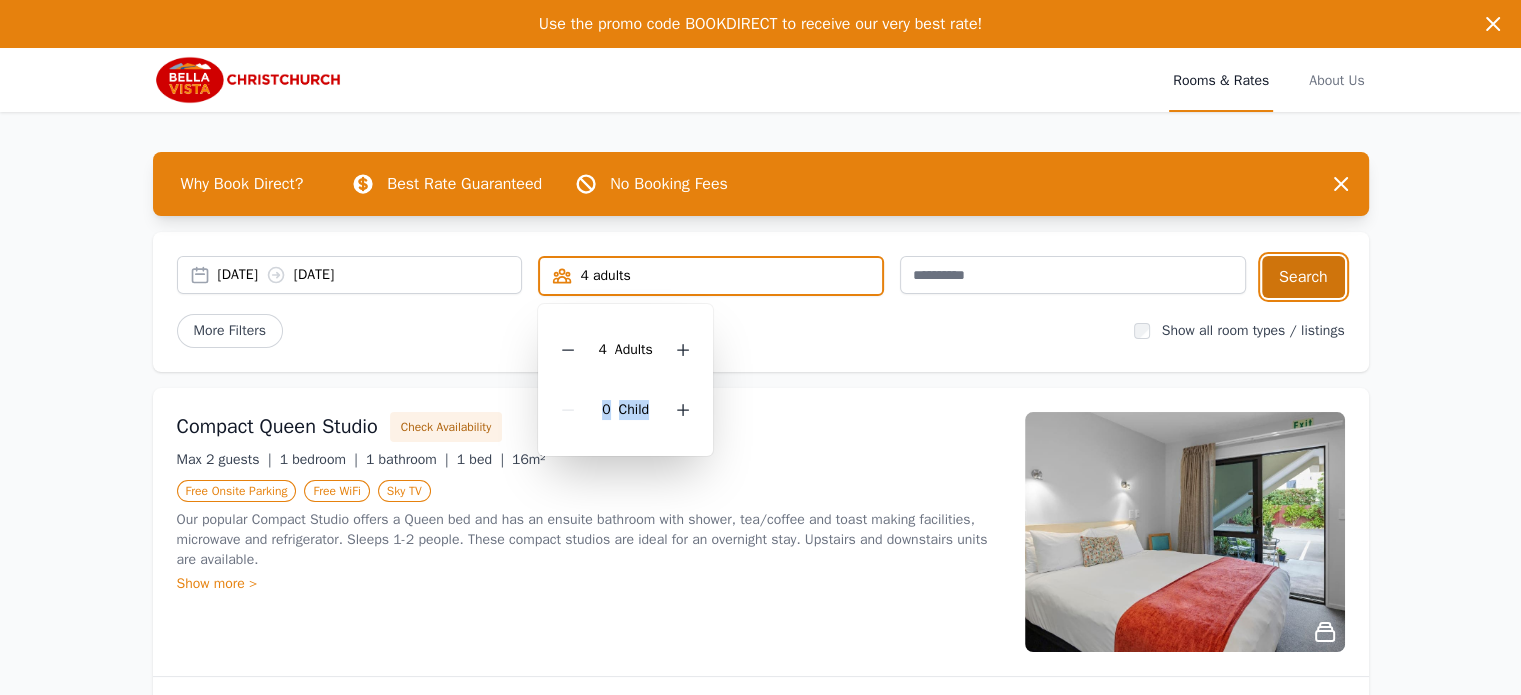 click on "Search" at bounding box center [1303, 277] 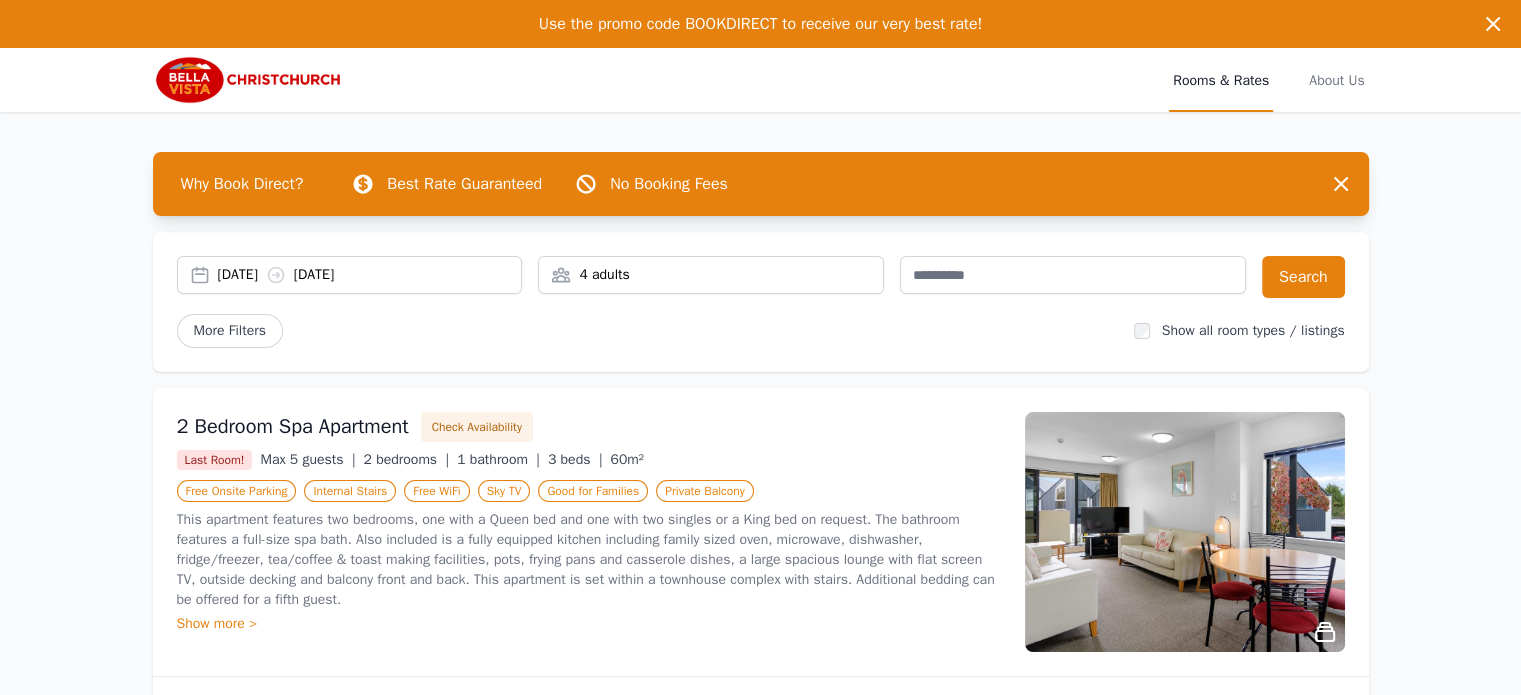 click on "Why Book Direct? Best Rate Guaranteed No Booking Fees Dismiss Dismiss 26 Nov 2025 27 Nov 2025 4 adults   Search More Filters Show all room types / listings 2 Bedroom Spa Apartment Check Availability Last Room! Max 5 guests  | 2 bedrooms  | 1 bathroom  | 3 beds  | 60m² Free Onsite Parking Internal Stairs Free WiFi Sky TV Good for Families Private Balcony This apartment features two bedrooms, one with a Queen bed and one with two singles or a King bed on request. The bathroom features a full-size spa bath. Also included is a fully equipped kitchen including family sized oven, microwave, dishwasher, fridge/freezer, tea/coffee & toast making facilities, pots, frying pans and casserole dishes, a large spacious lounge with flat screen TV, outside decking and balcony front and back. This apartment is set within a townhouse complex with stairs. Additional bedding can be offered for a fifth guest. Show more > Non Refundable Rate Non Refundable Rate Non Refundable NZD$364.50 NZD$405.00 Discount Applied NZD$364.50" at bounding box center (761, 616) 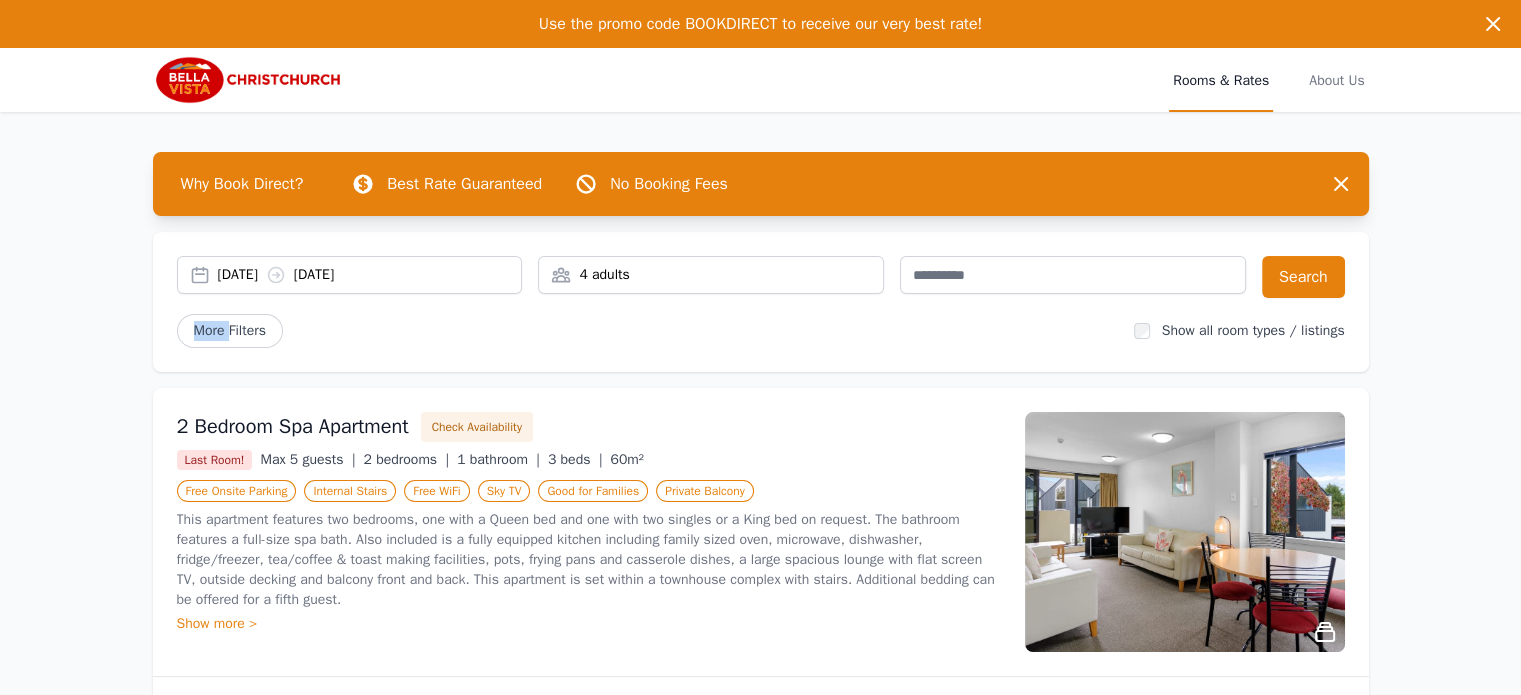 click on "Why Book Direct? Best Rate Guaranteed No Booking Fees Dismiss Dismiss 26 Nov 2025 27 Nov 2025 4 adults   Search More Filters Show all room types / listings 2 Bedroom Spa Apartment Check Availability Last Room! Max 5 guests  | 2 bedrooms  | 1 bathroom  | 3 beds  | 60m² Free Onsite Parking Internal Stairs Free WiFi Sky TV Good for Families Private Balcony This apartment features two bedrooms, one with a Queen bed and one with two singles or a King bed on request. The bathroom features a full-size spa bath. Also included is a fully equipped kitchen including family sized oven, microwave, dishwasher, fridge/freezer, tea/coffee & toast making facilities, pots, frying pans and casserole dishes, a large spacious lounge with flat screen TV, outside decking and balcony front and back. This apartment is set within a townhouse complex with stairs. Additional bedding can be offered for a fifth guest. Show more > Non Refundable Rate Non Refundable Rate Non Refundable NZD$364.50 NZD$405.00 Discount Applied NZD$364.50" at bounding box center [761, 616] 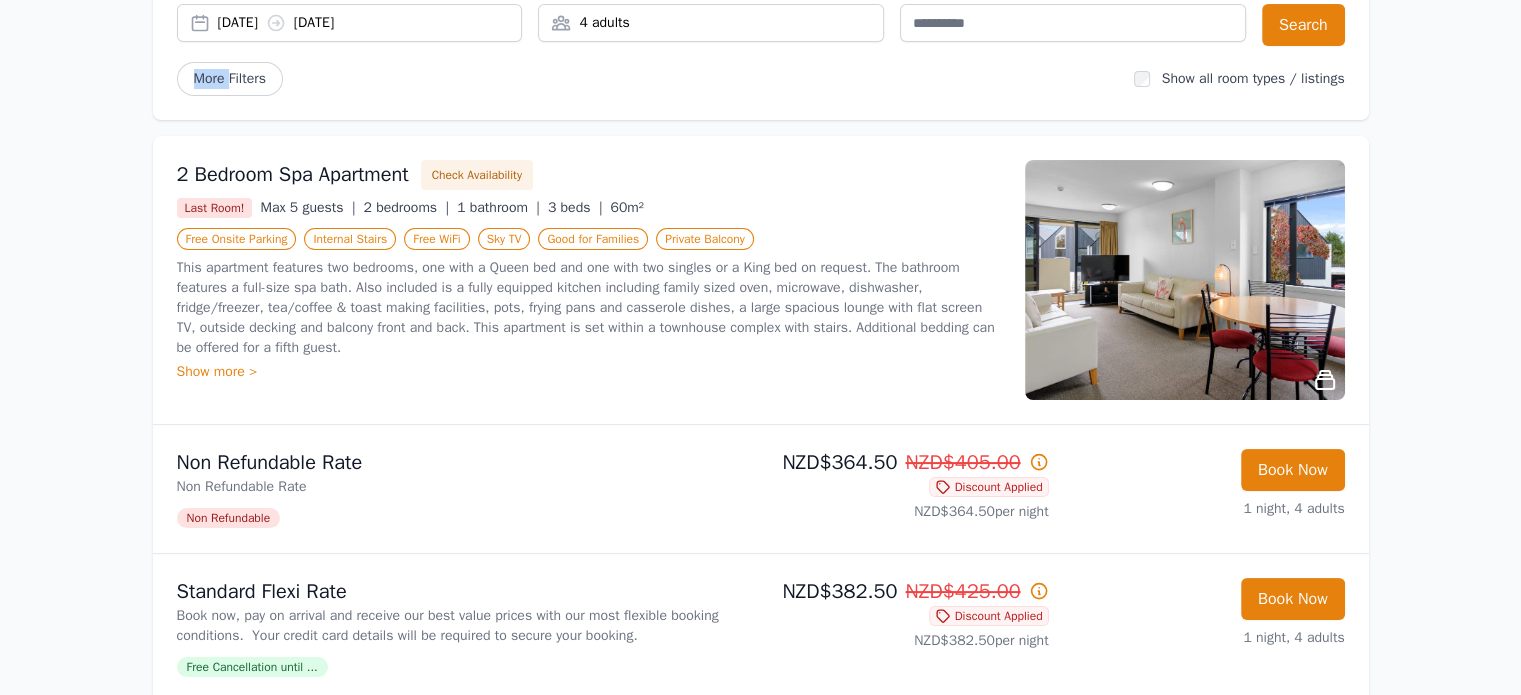 scroll, scrollTop: 255, scrollLeft: 0, axis: vertical 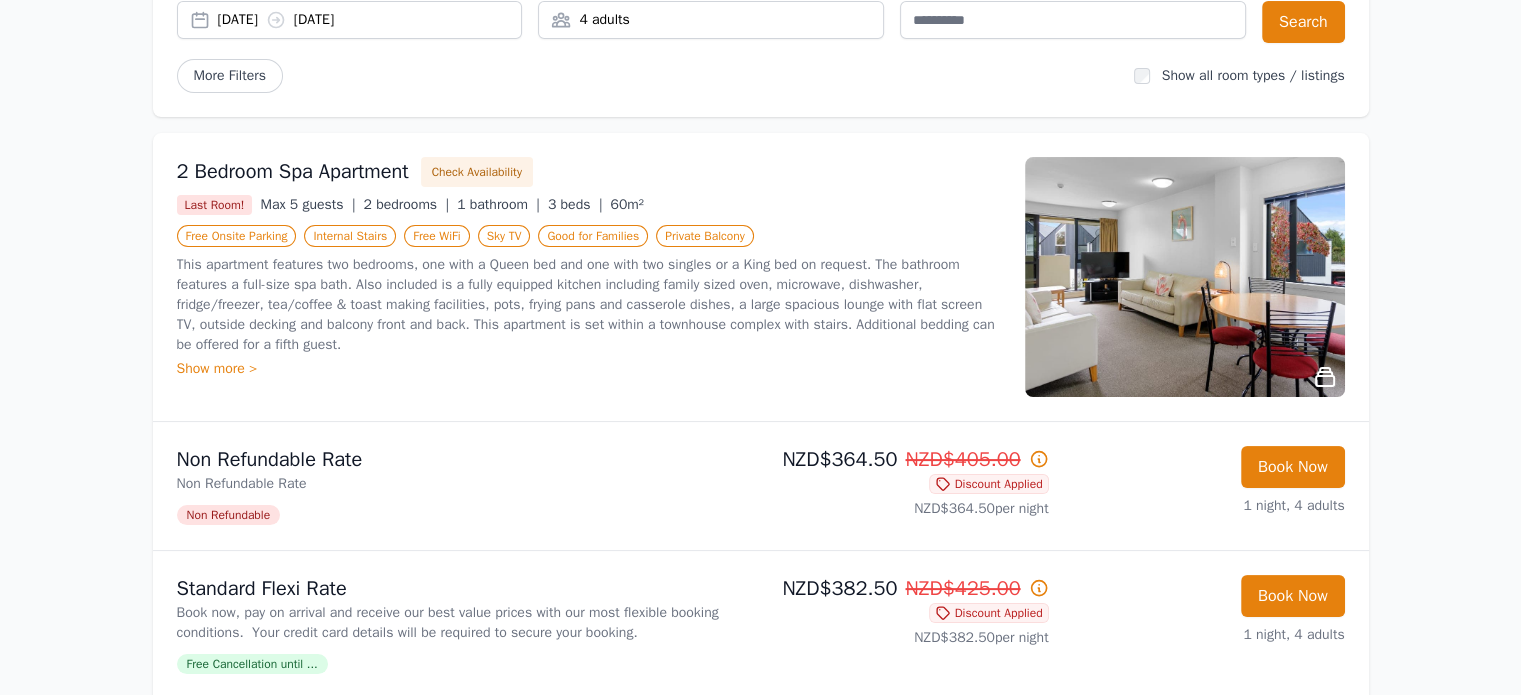 click on "Show more >" at bounding box center (589, 369) 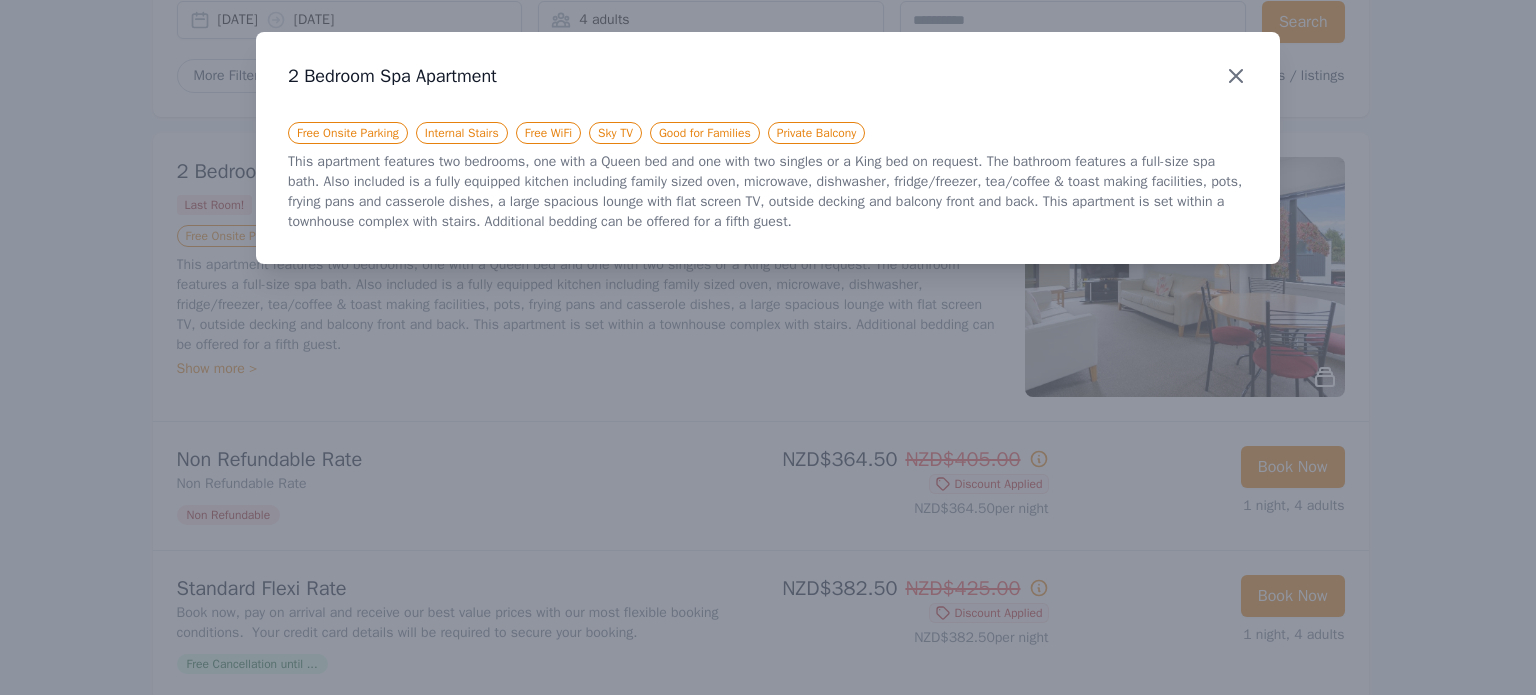 click 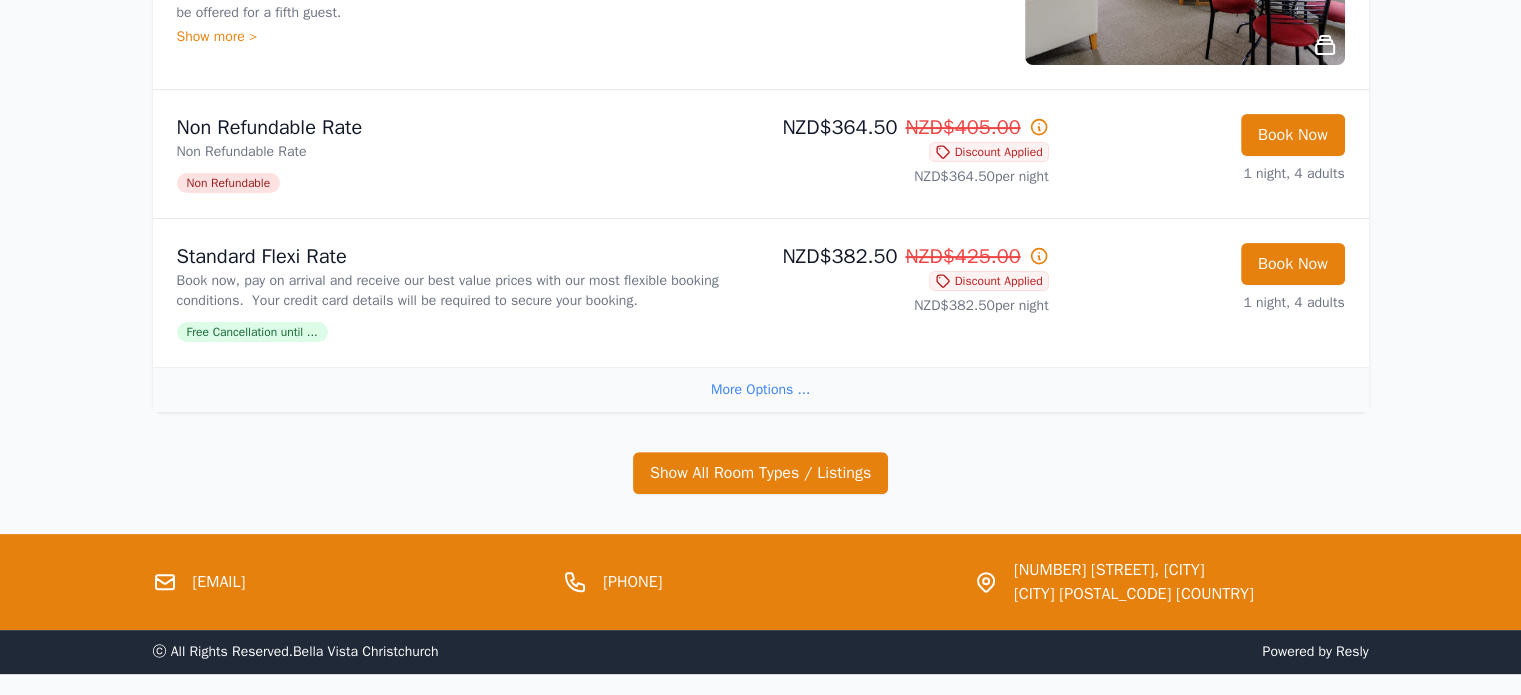 scroll, scrollTop: 660, scrollLeft: 0, axis: vertical 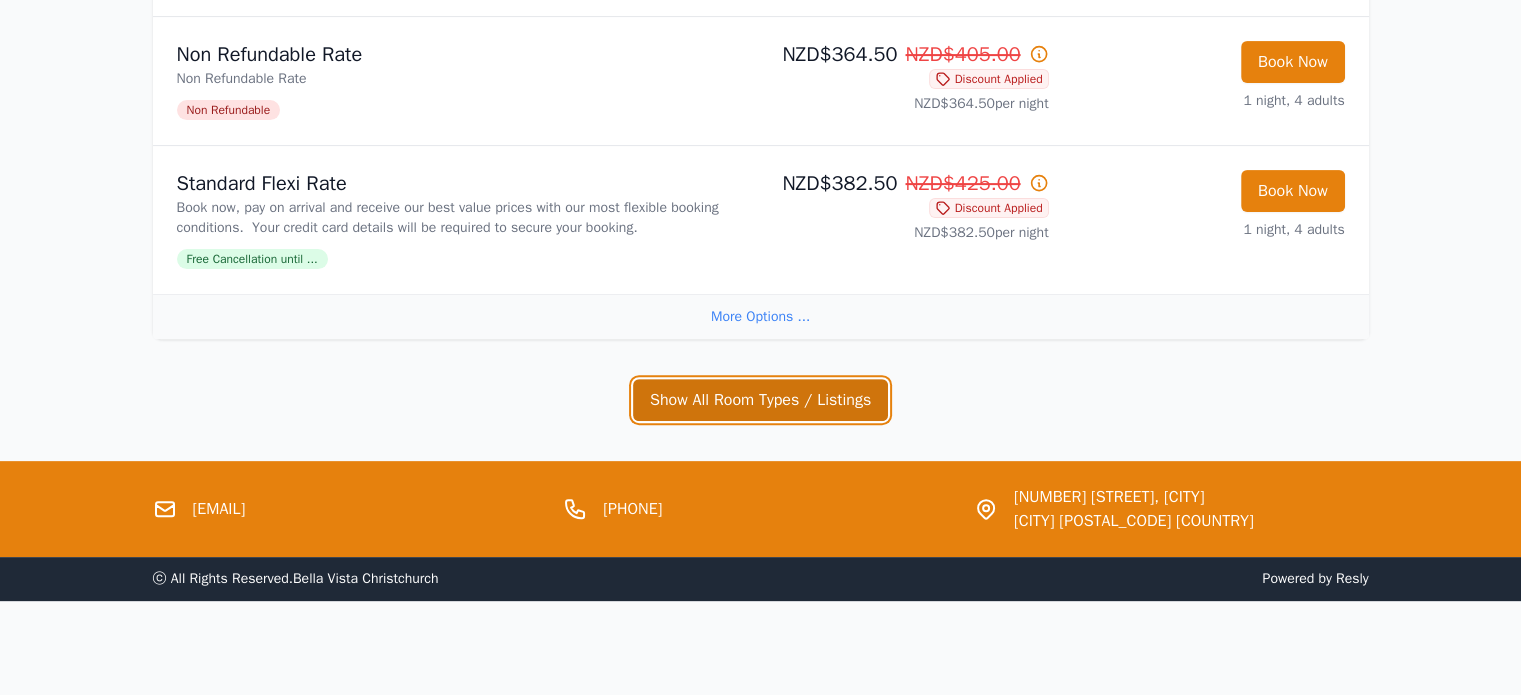 click on "Show All Room Types / Listings" at bounding box center (760, 400) 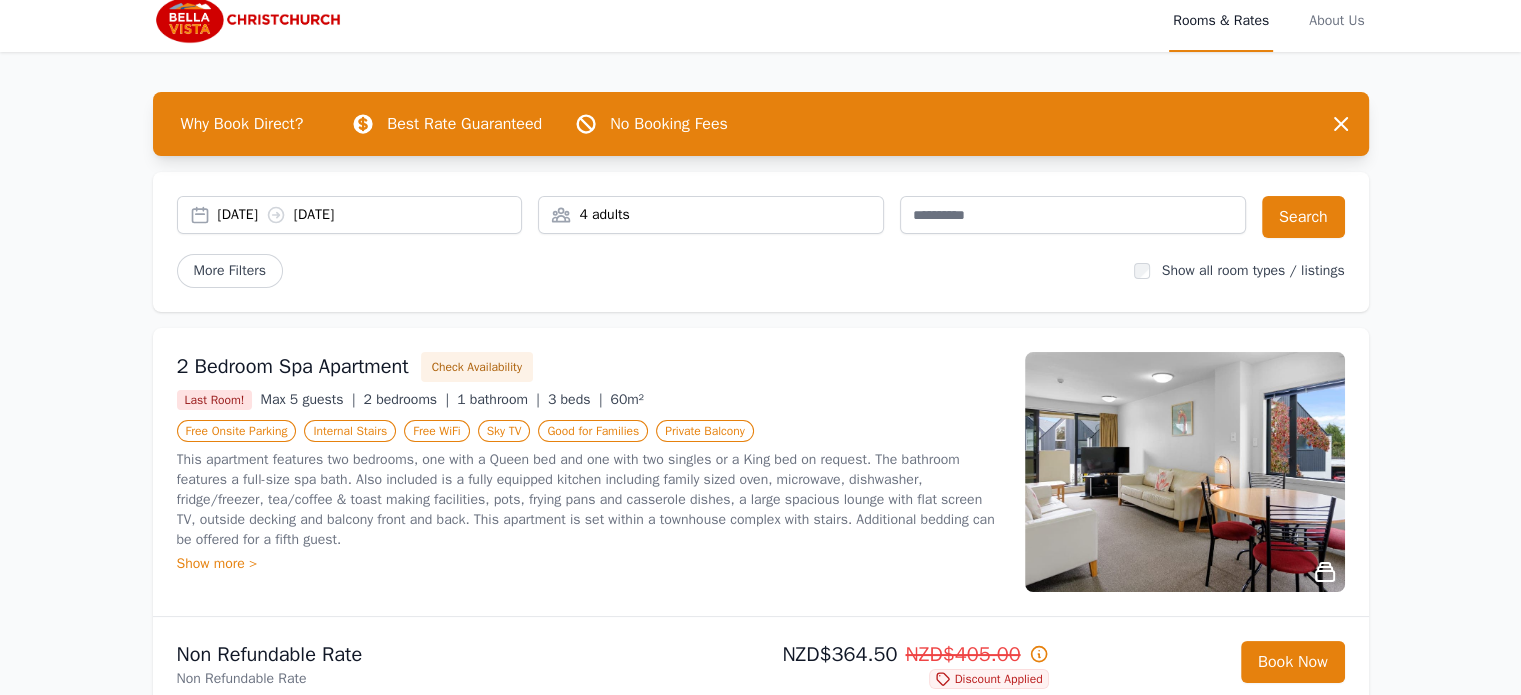 scroll, scrollTop: 60, scrollLeft: 0, axis: vertical 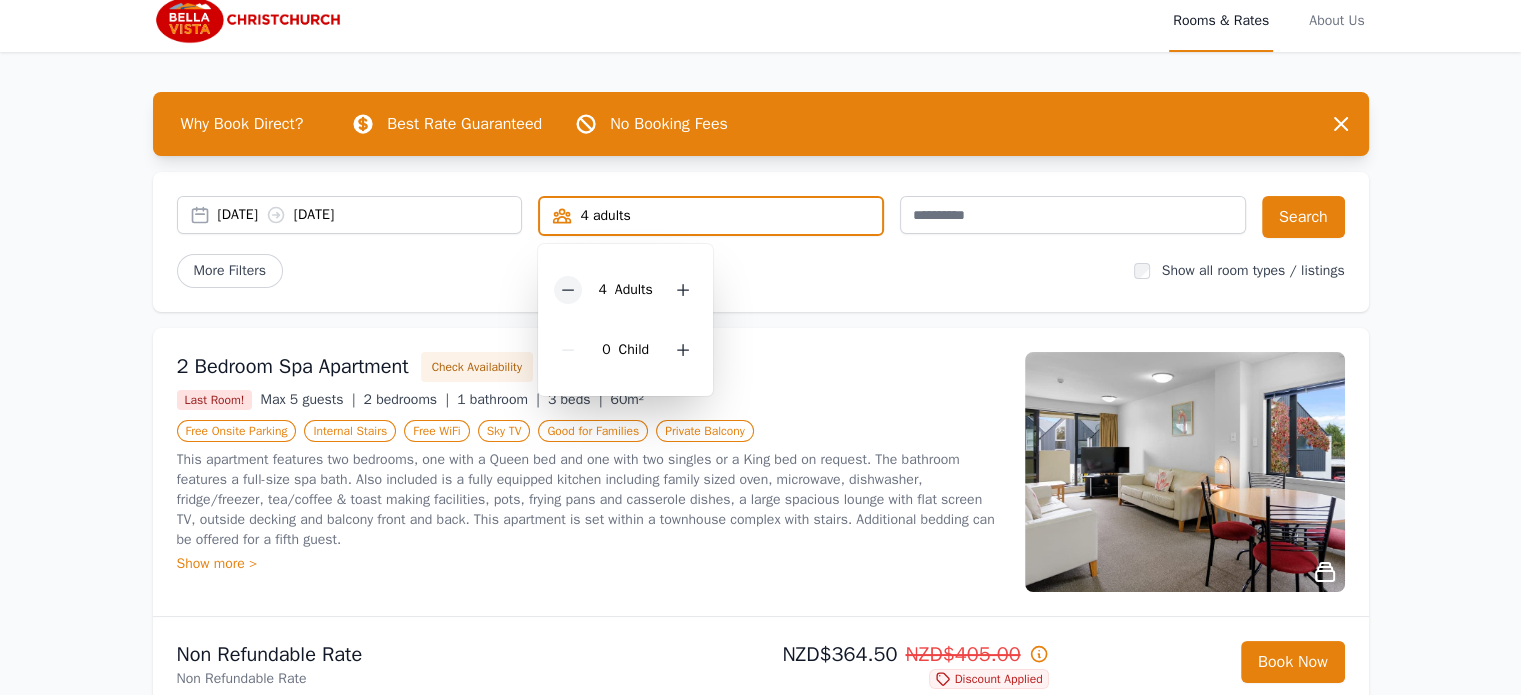click at bounding box center (568, 290) 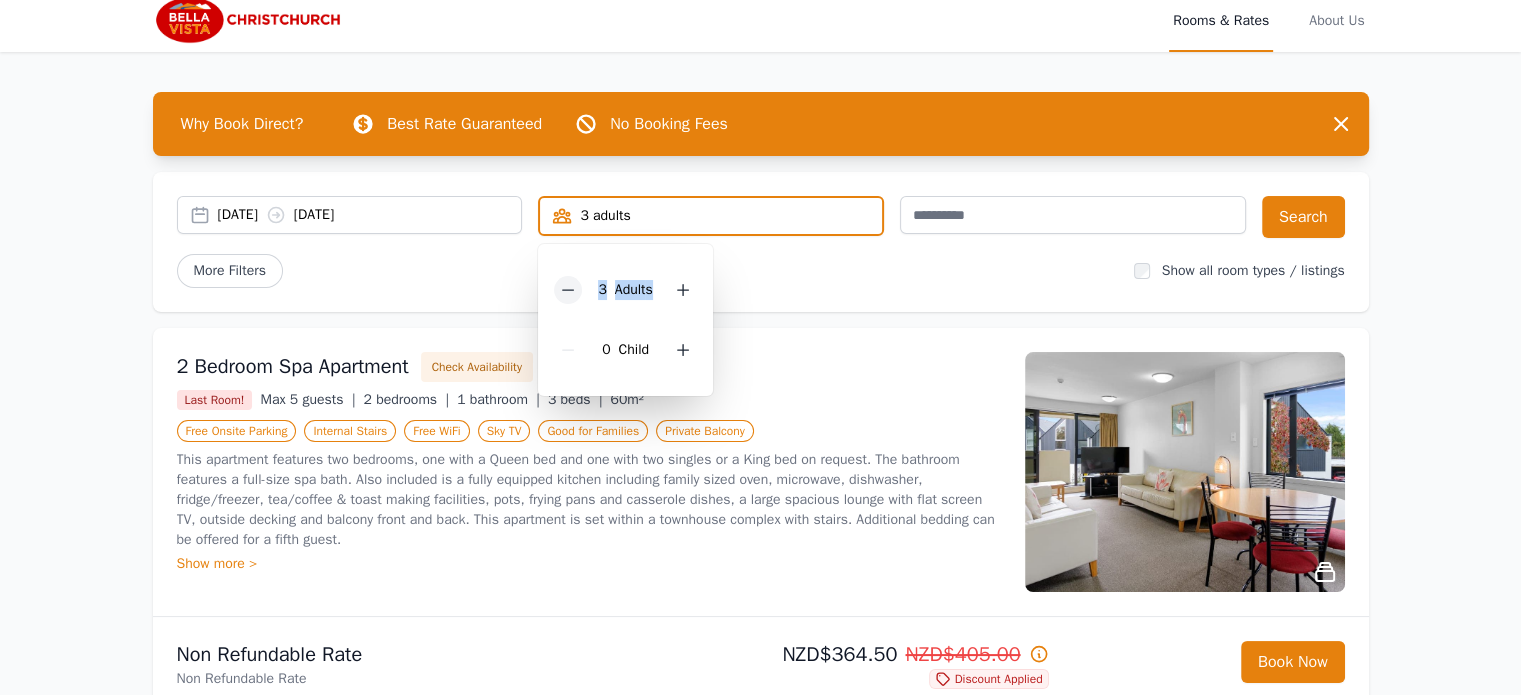 click at bounding box center (568, 290) 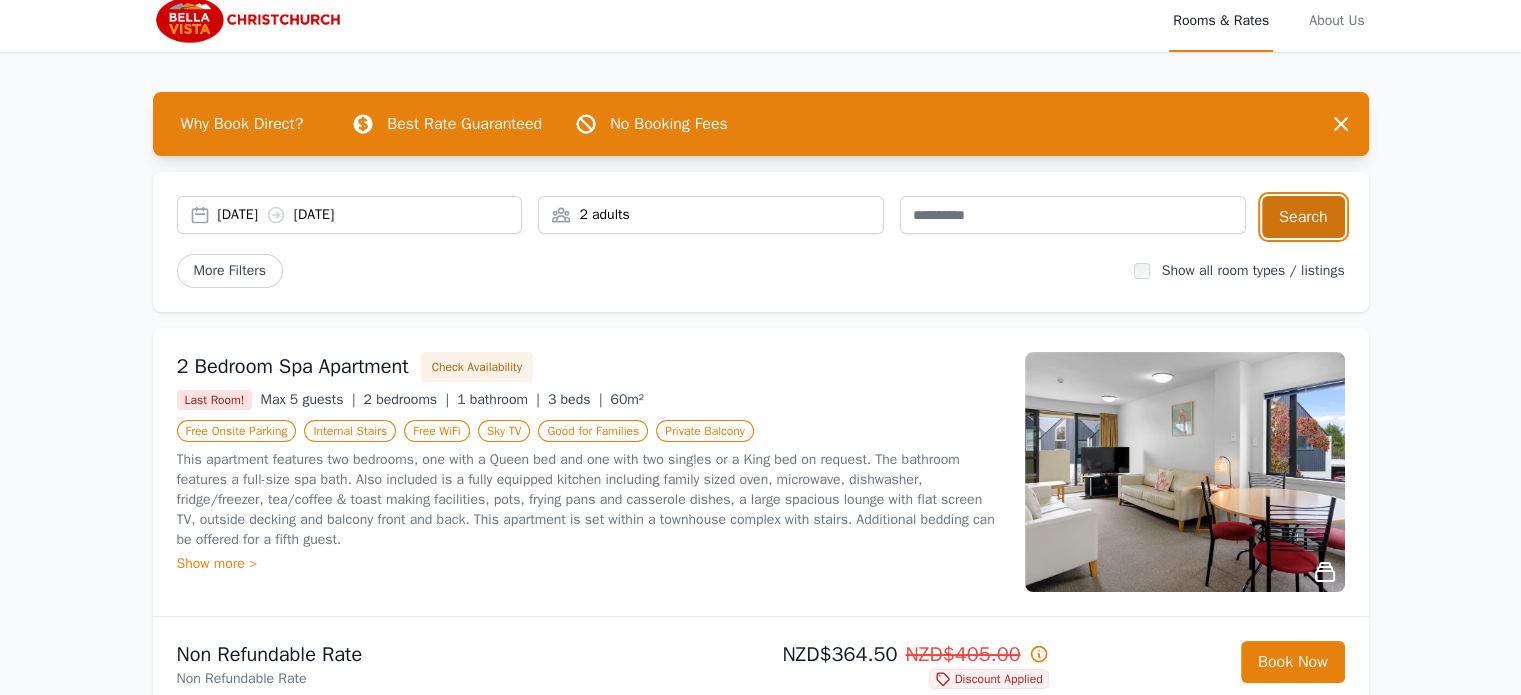 click on "Search" at bounding box center [1303, 217] 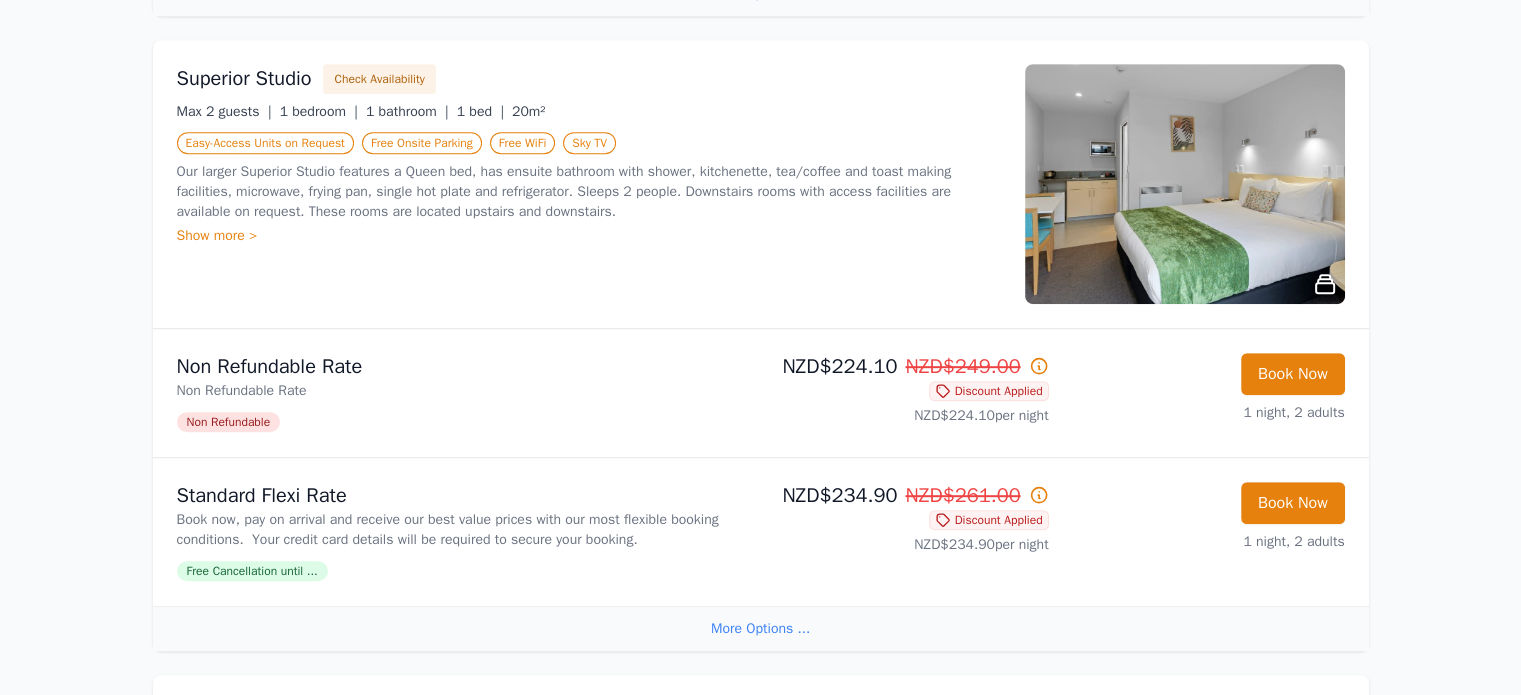 scroll, scrollTop: 984, scrollLeft: 0, axis: vertical 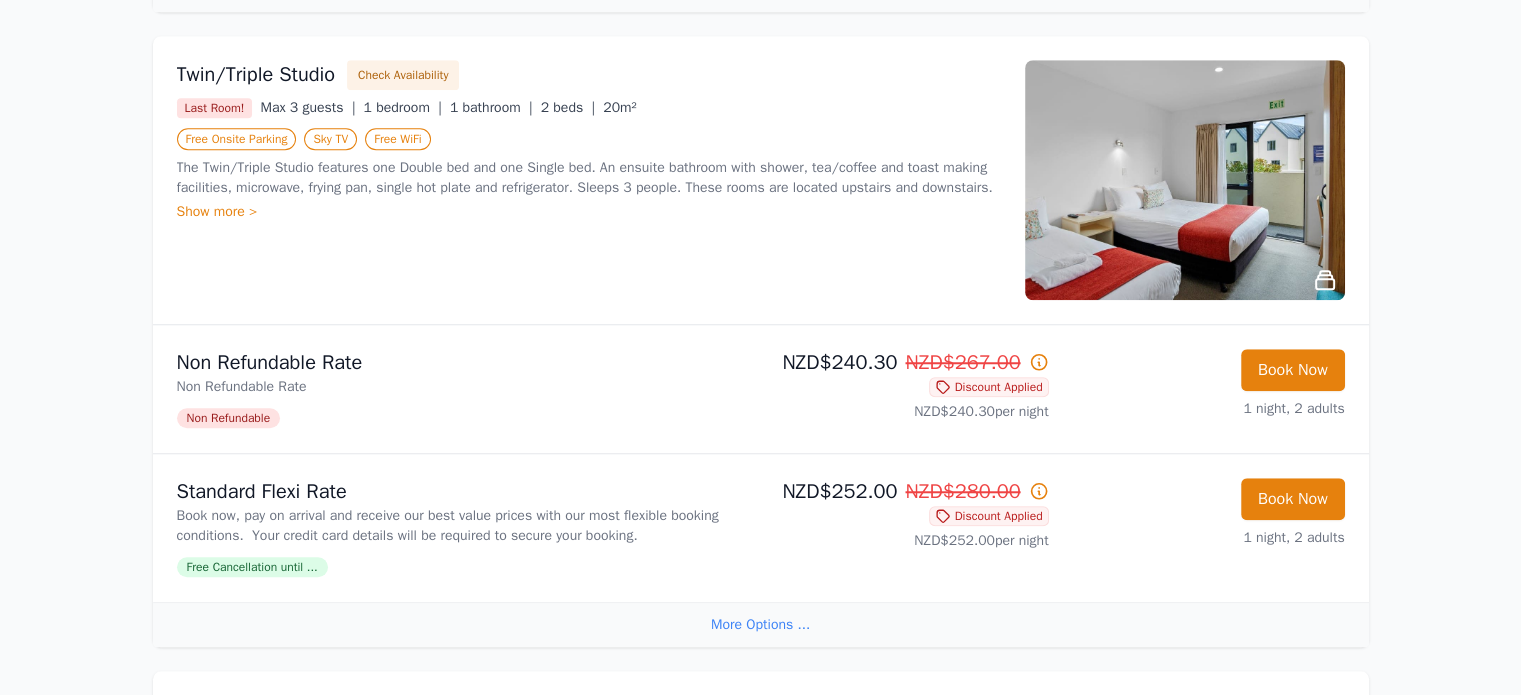 click on "Why Book Direct? Best Rate Guaranteed No Booking Fees Dismiss Dismiss 26 Nov 2025 27 Nov 2025 2 adults   Search More Filters Show all room types / listings Compact Queen Studio Check Availability Max 2 guests  | 1 bedroom  | 1 bathroom  | 1 bed  | 16m² Free Onsite Parking Free WiFi Sky TV Our popular Compact Studio offers a Queen bed and has an ensuite bathroom with shower, tea/coffee and toast making facilities, microwave and refrigerator. Sleeps 1-2 people. These compact studios are ideal for an overnight stay. Upstairs and downstairs units are available. Show more > Non Refundable Rate Non Refundable Rate Non Refundable NZD$197.10 NZD$219.00 Discount Applied NZD$197.10  per night Book Now 1 night, 2 adults Standard Flexi Rate Book now, pay on arrival and receive our best value prices with our most flexible booking conditions.  Your credit card details will be required to secure your booking.  Free Cancellation until ... NZD$207.00 NZD$230.00 Discount Applied NZD$207.00  per night Book Now More Options ..." at bounding box center (761, 456) 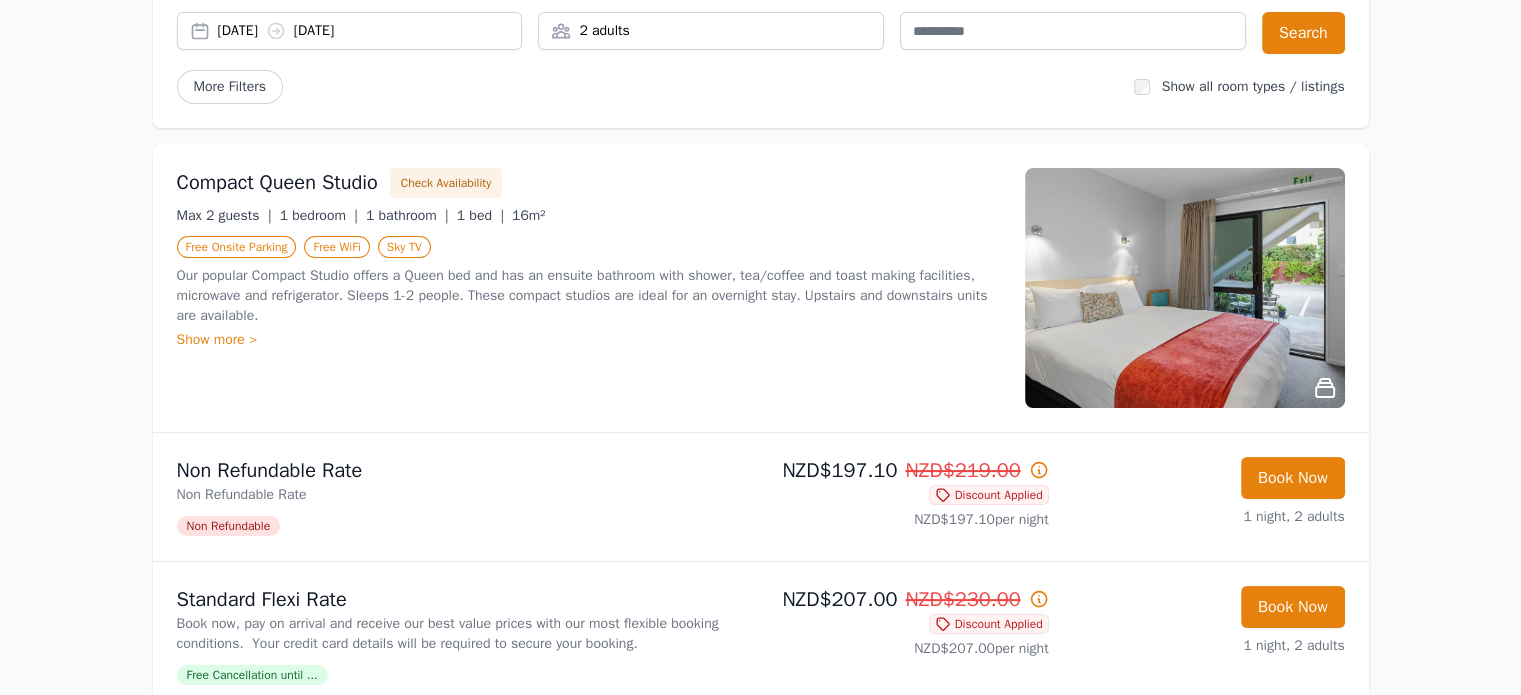 scroll, scrollTop: 0, scrollLeft: 0, axis: both 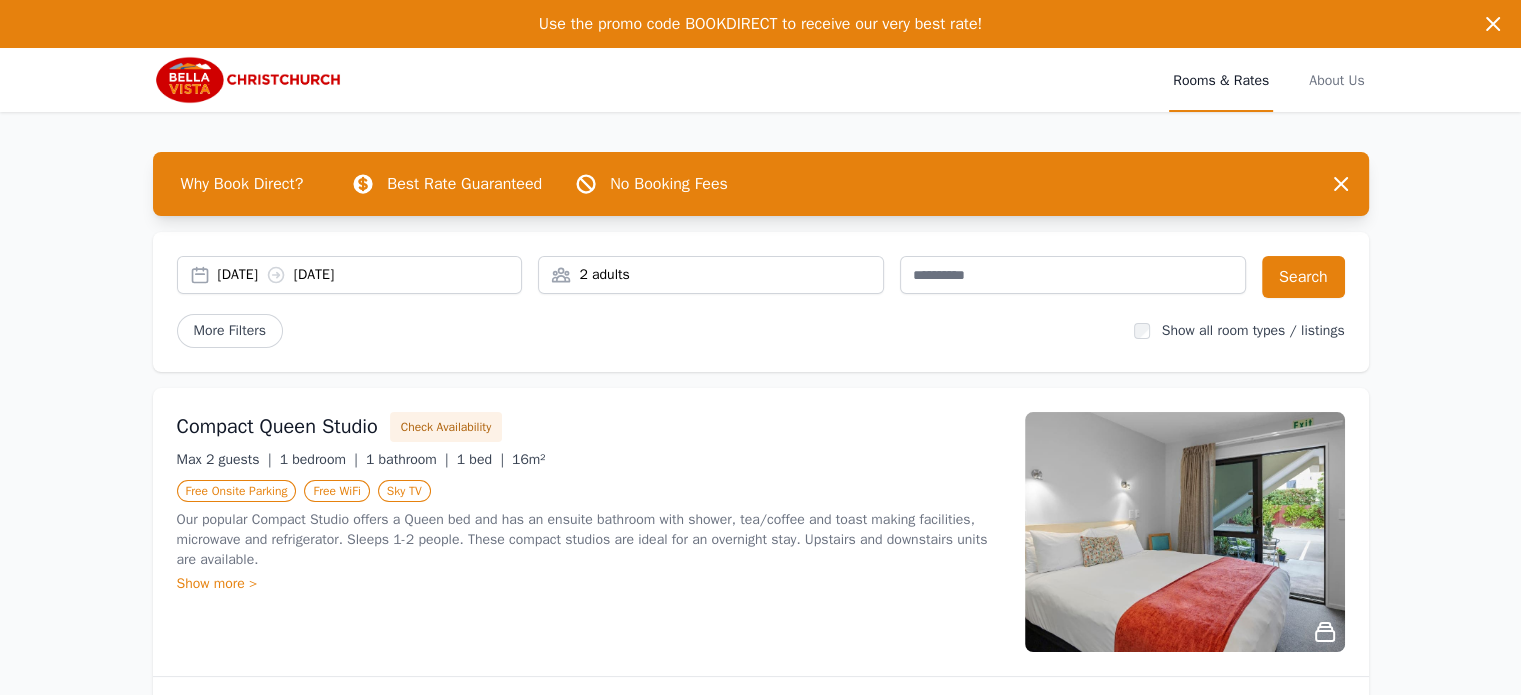 click on "2 adults" at bounding box center [711, 275] 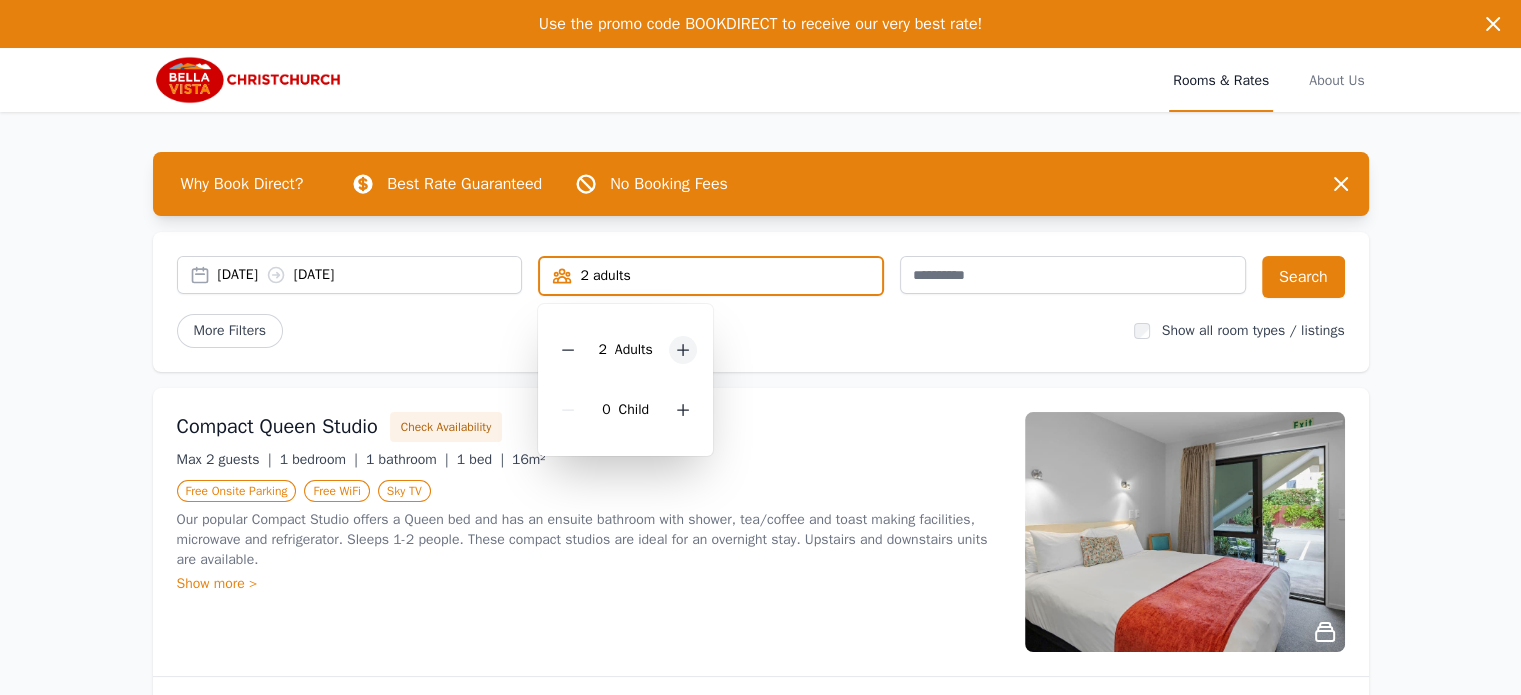 click at bounding box center [683, 350] 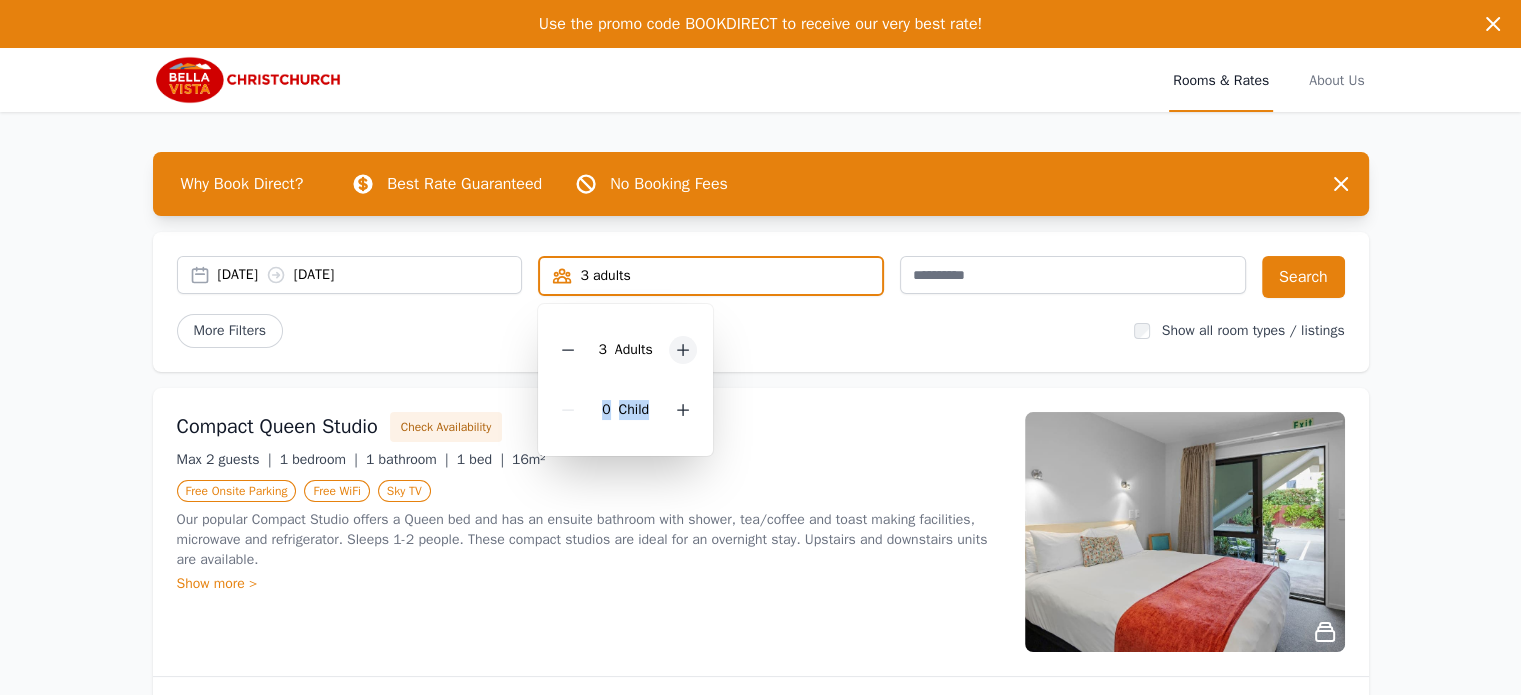 click at bounding box center (683, 350) 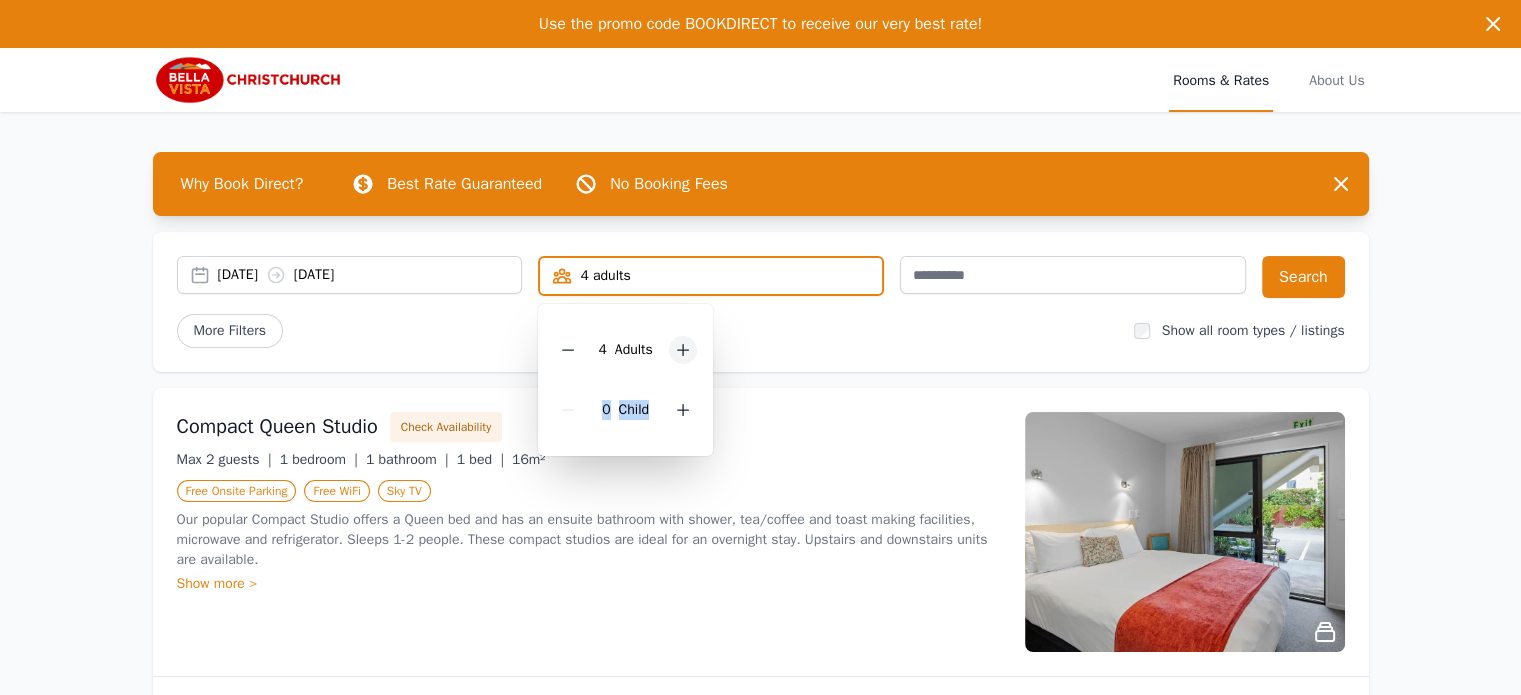 click 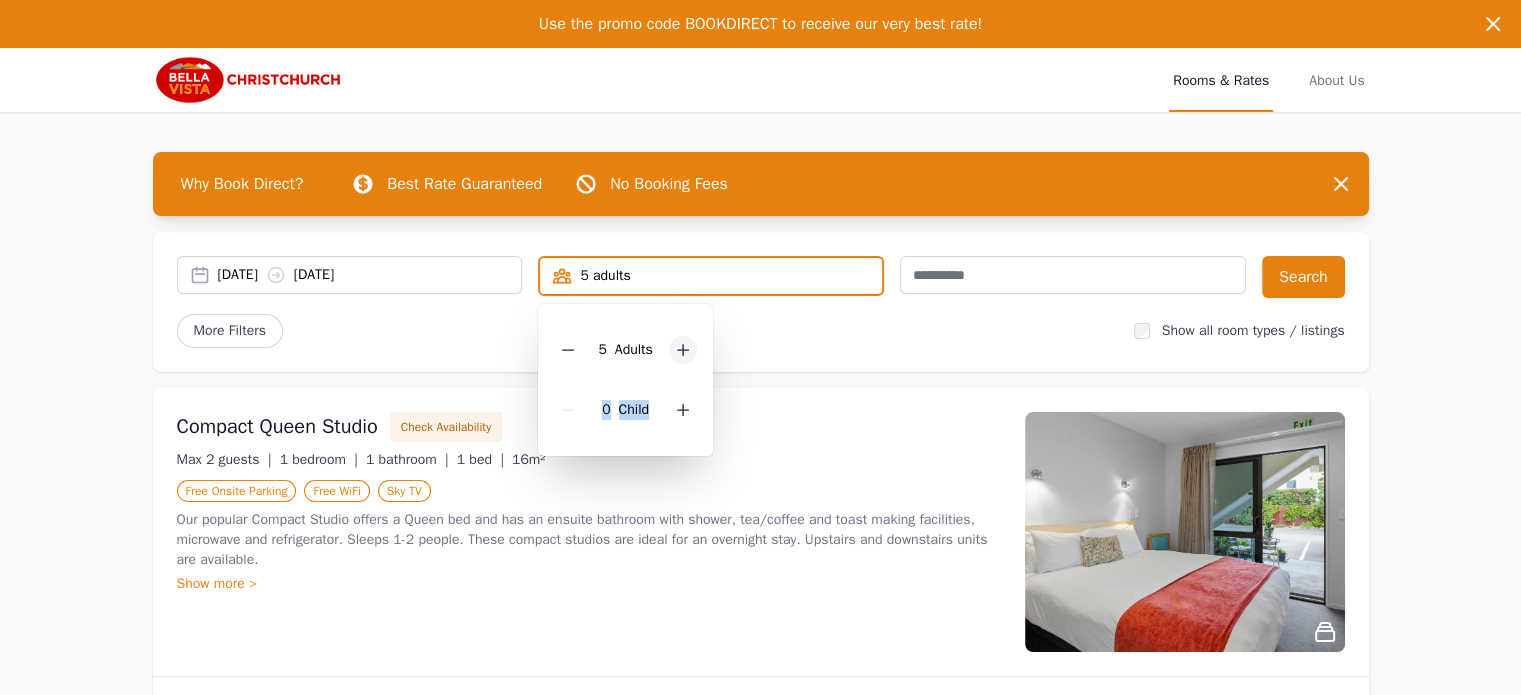 click 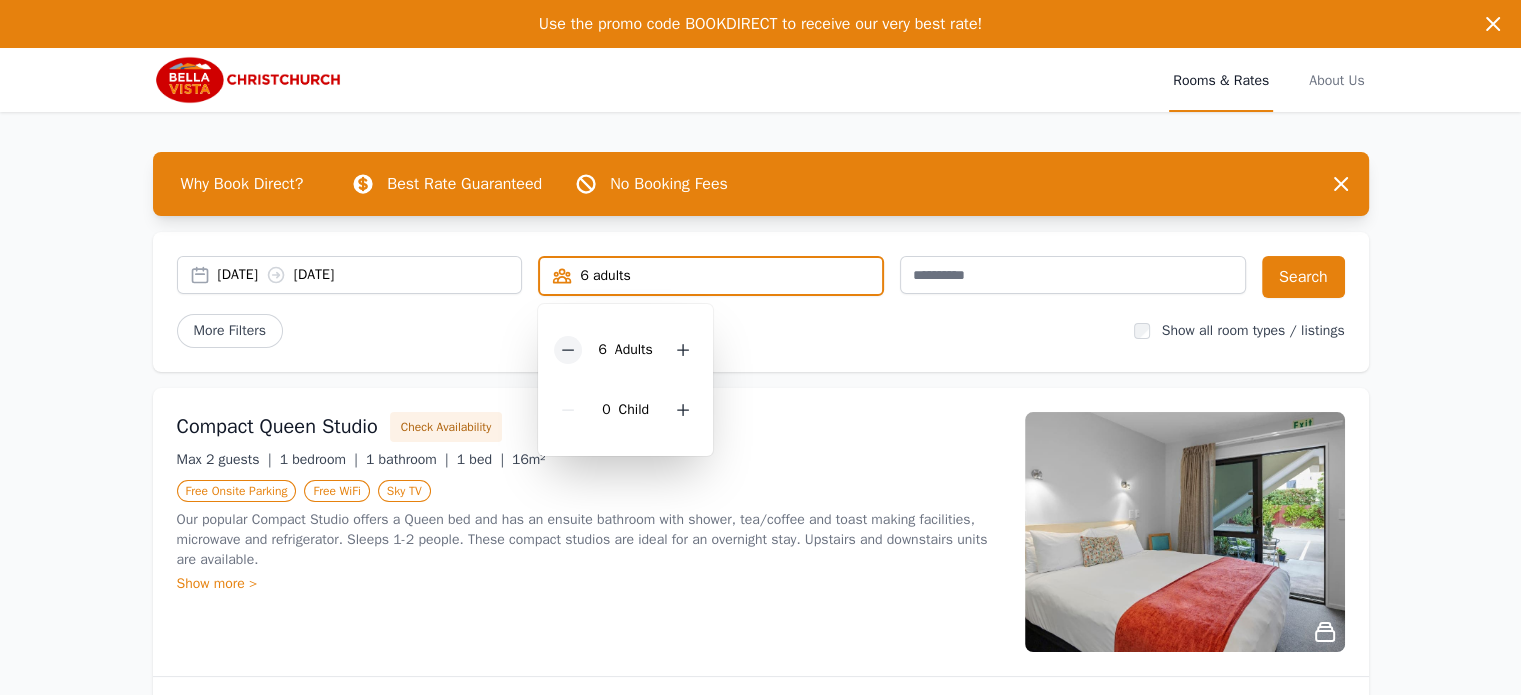 click at bounding box center (568, 350) 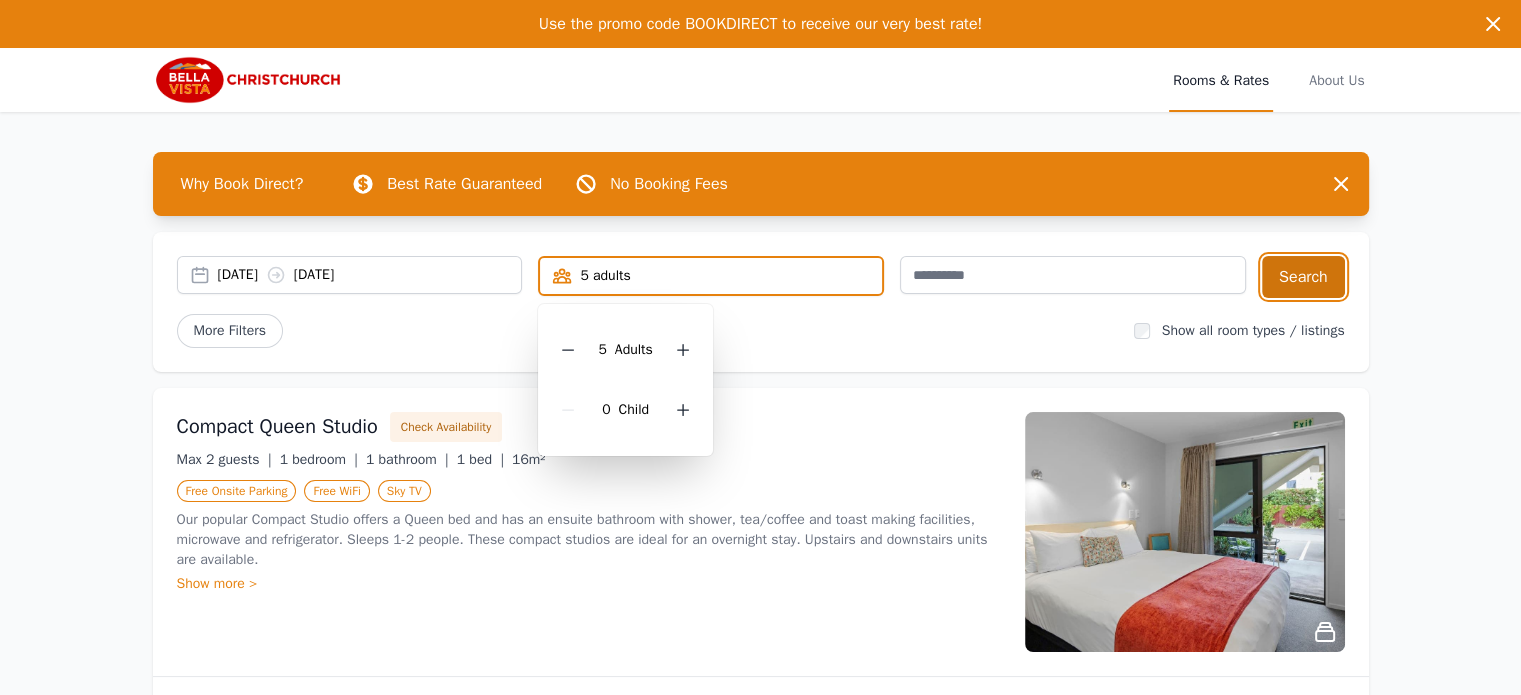click on "Search" at bounding box center [1303, 277] 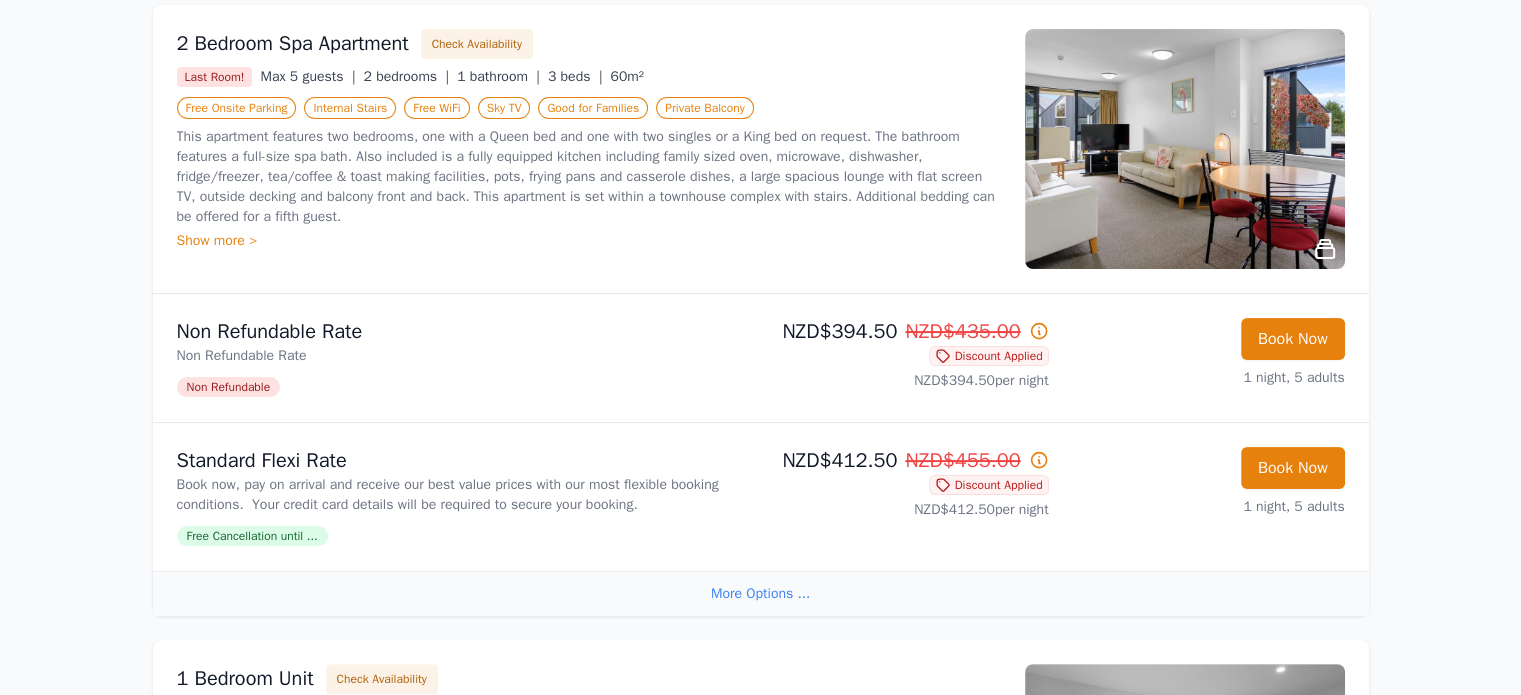 scroll, scrollTop: 400, scrollLeft: 0, axis: vertical 